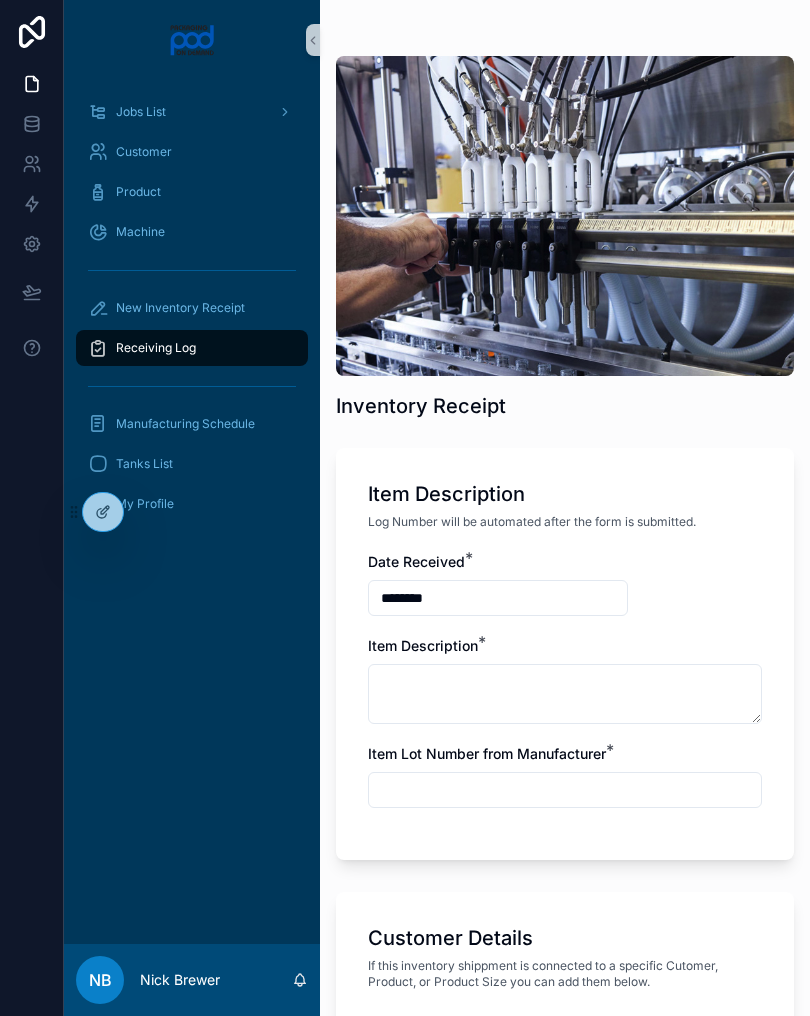 scroll, scrollTop: 0, scrollLeft: 0, axis: both 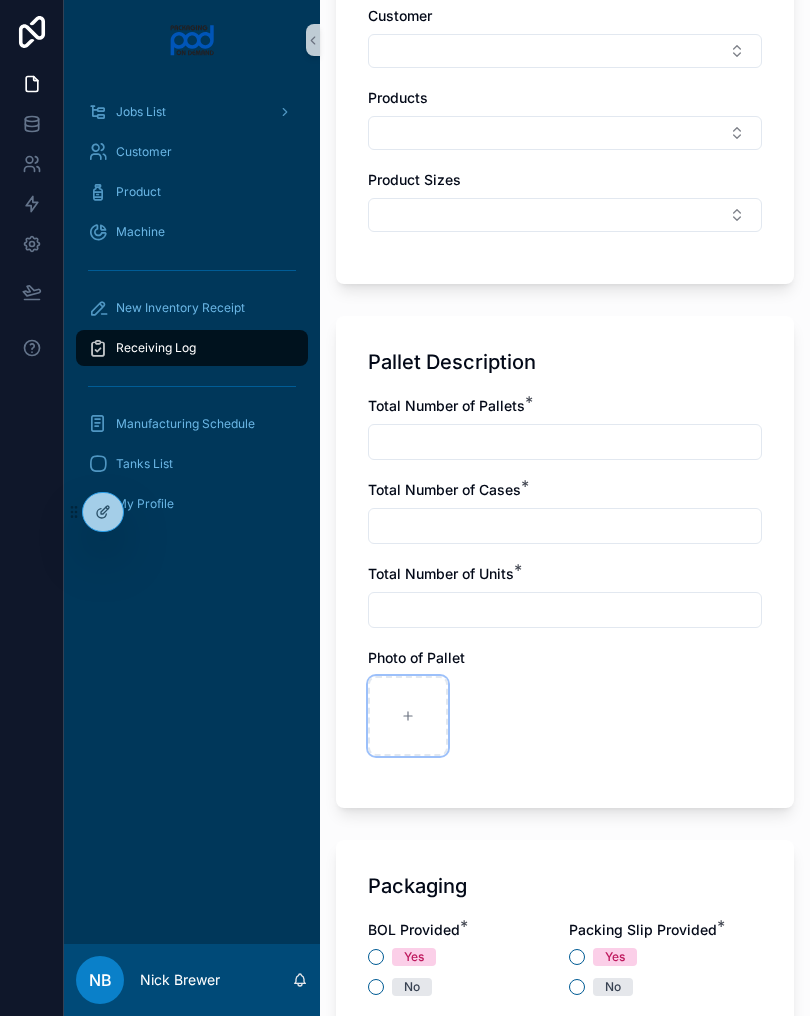 click at bounding box center [408, 716] 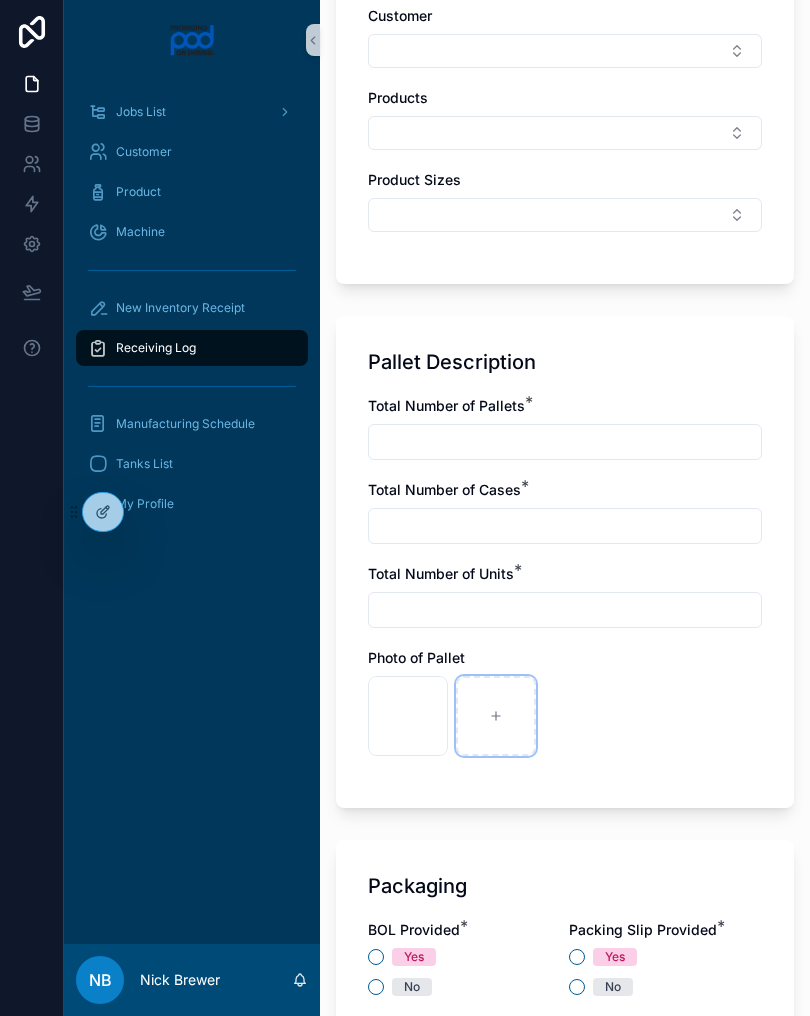 click at bounding box center (496, 716) 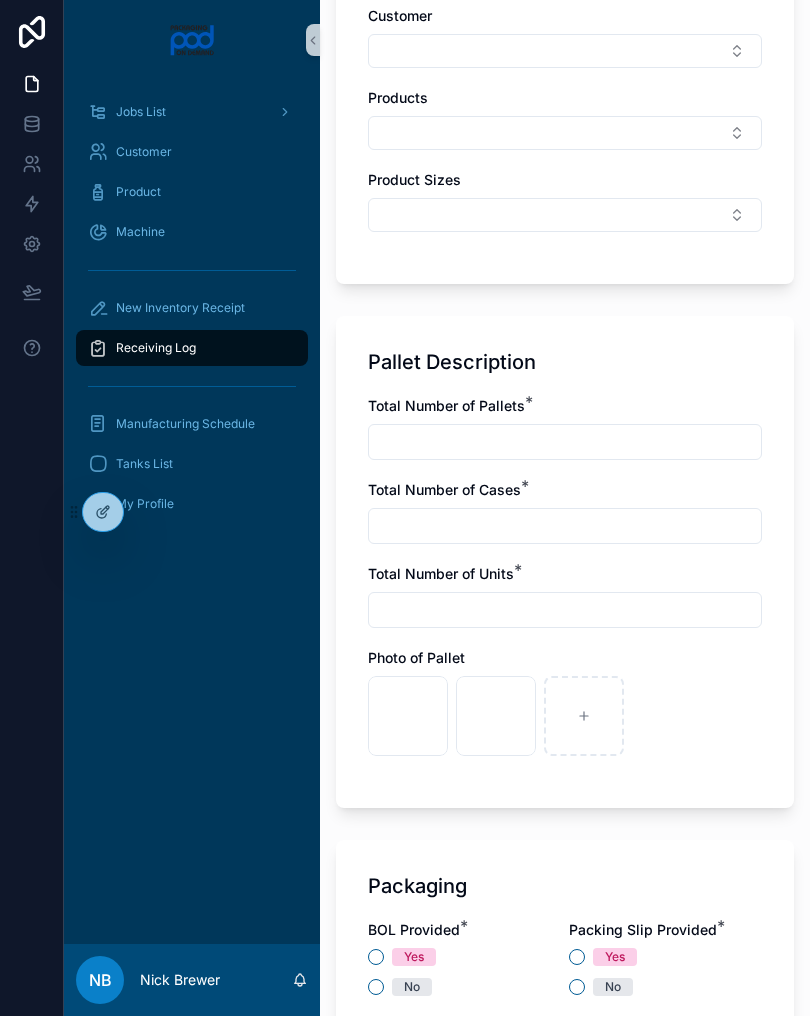 click at bounding box center (565, 442) 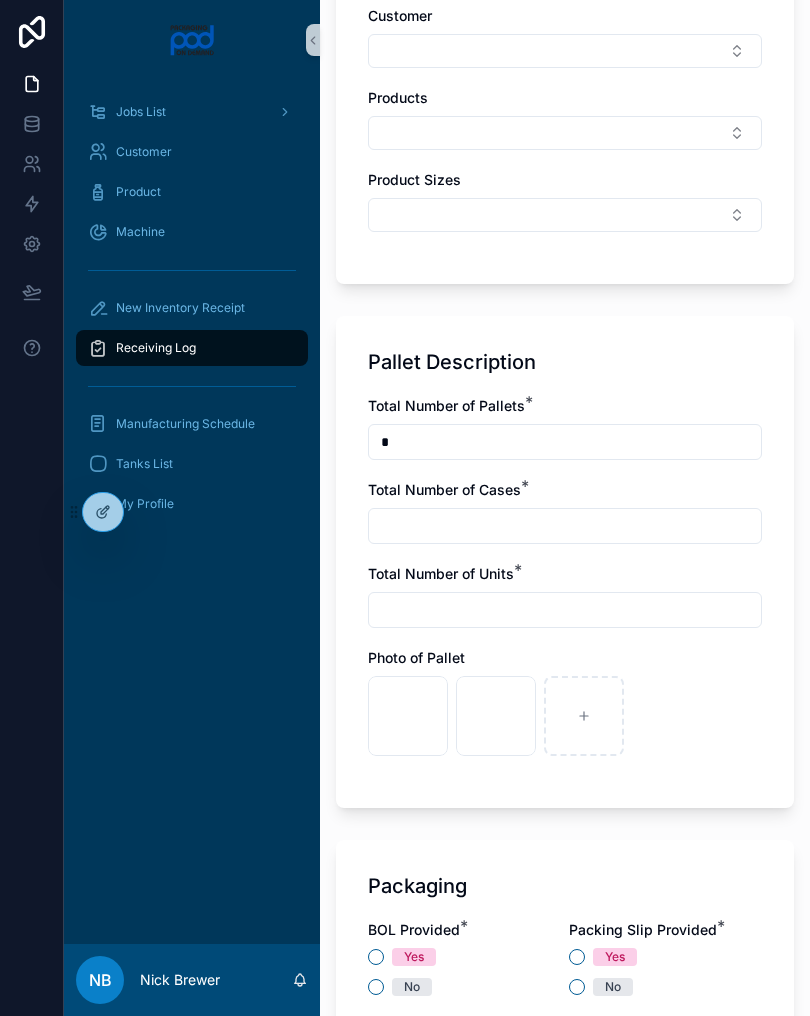 type on "*" 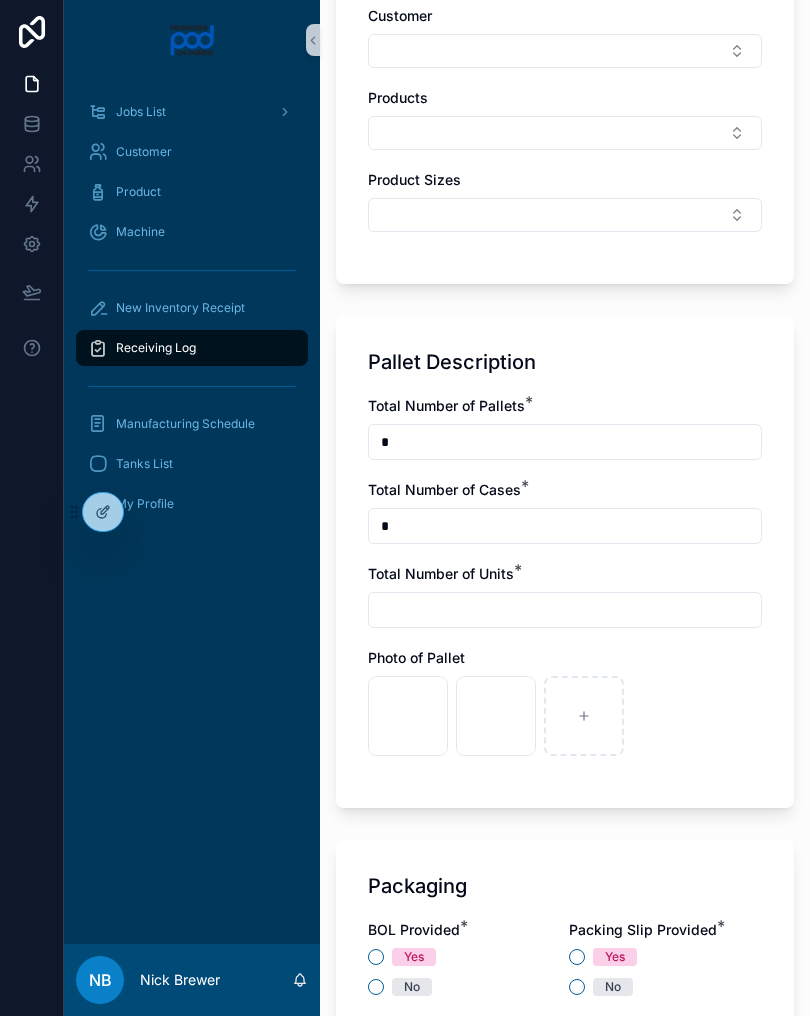 type on "*" 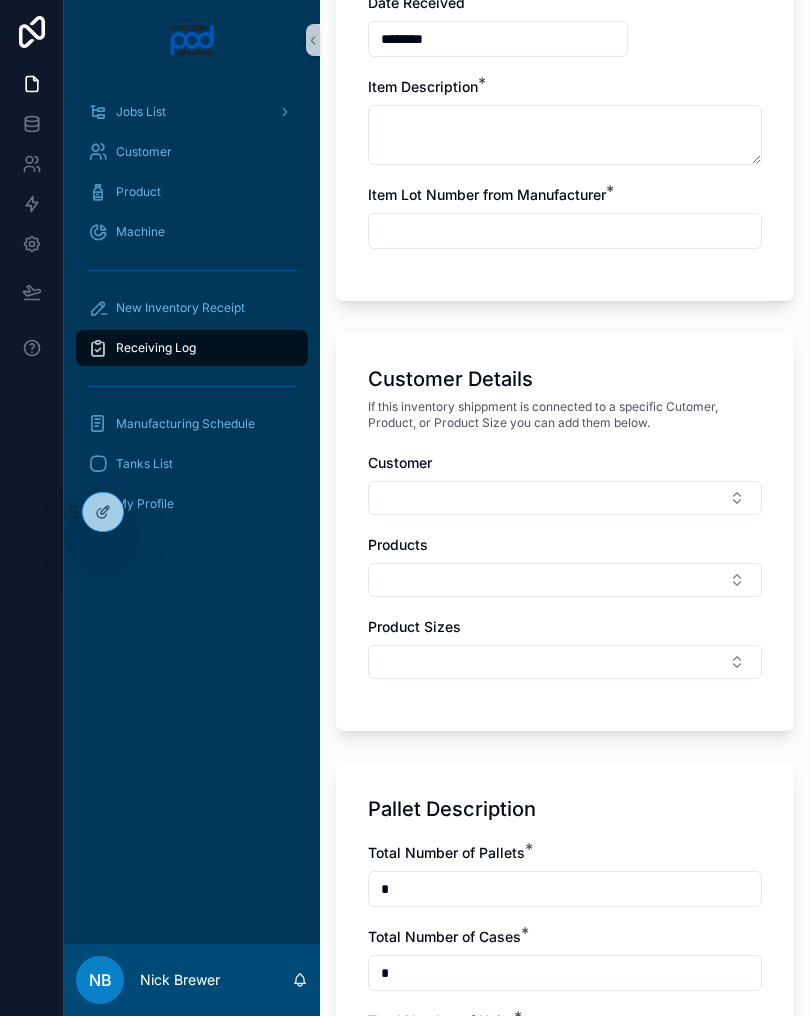 scroll, scrollTop: 554, scrollLeft: 0, axis: vertical 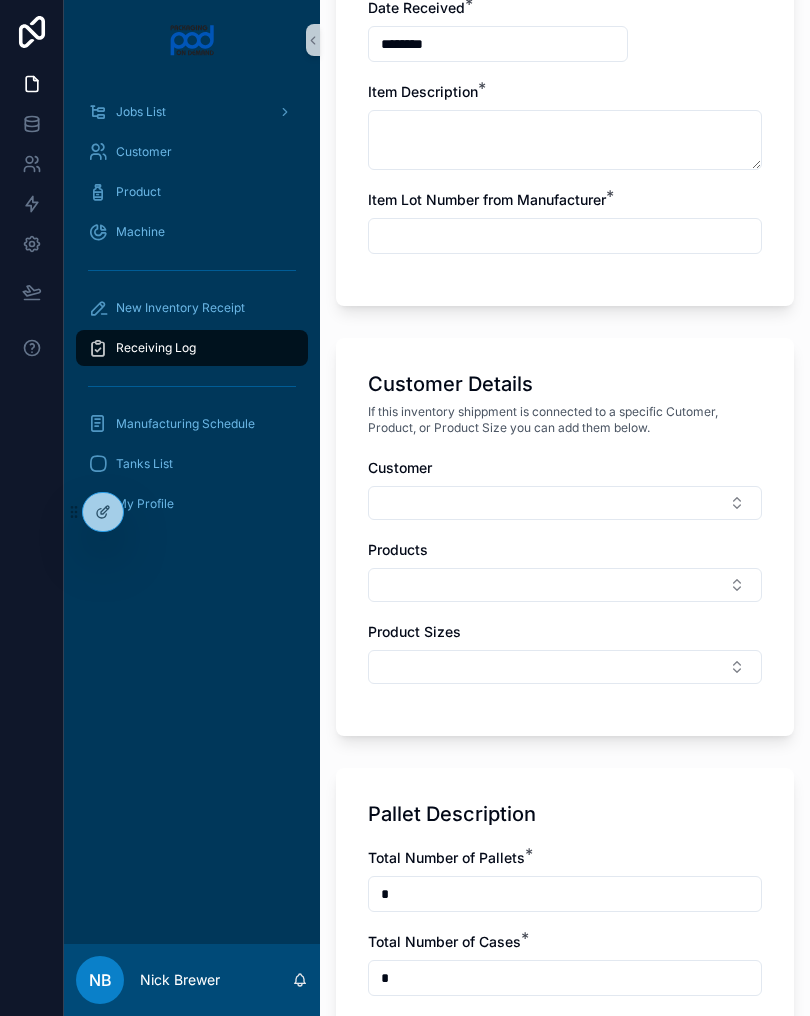 type on "*" 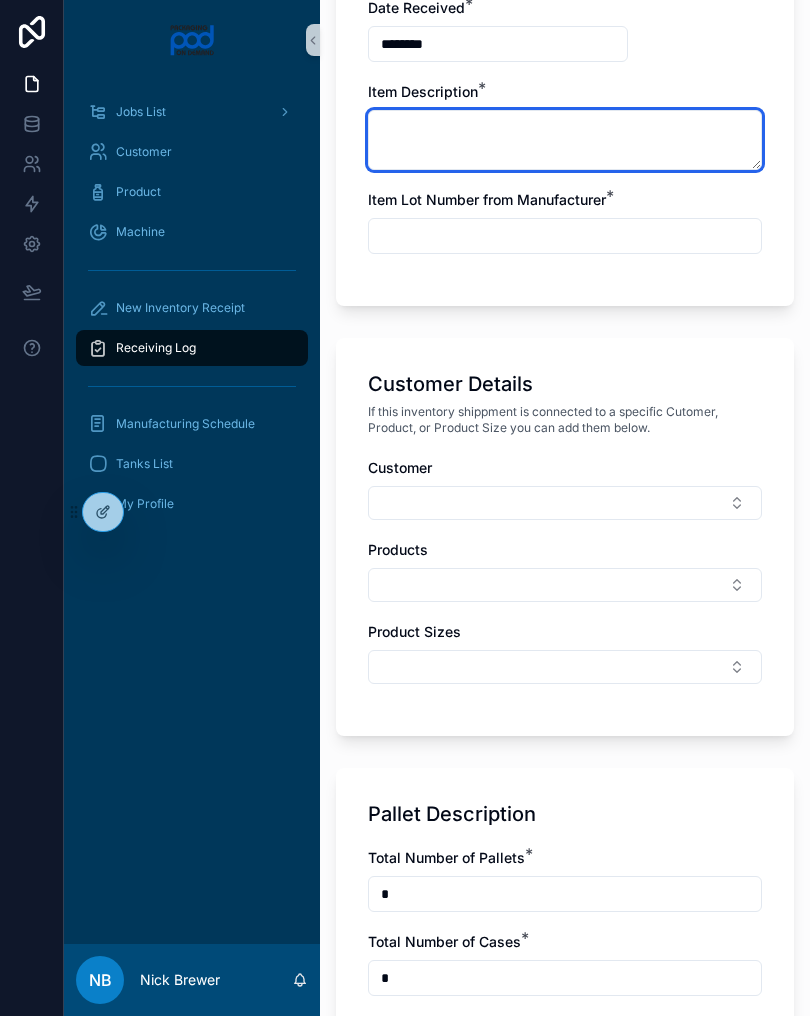 click at bounding box center [565, 140] 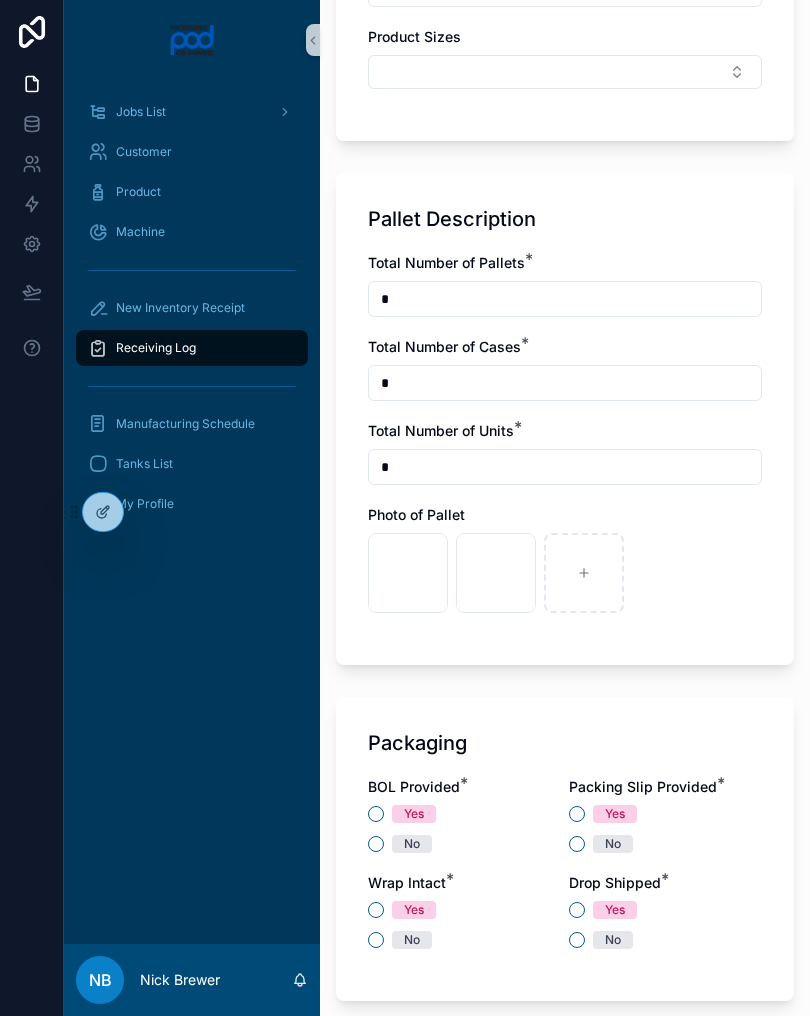 scroll, scrollTop: 1253, scrollLeft: 0, axis: vertical 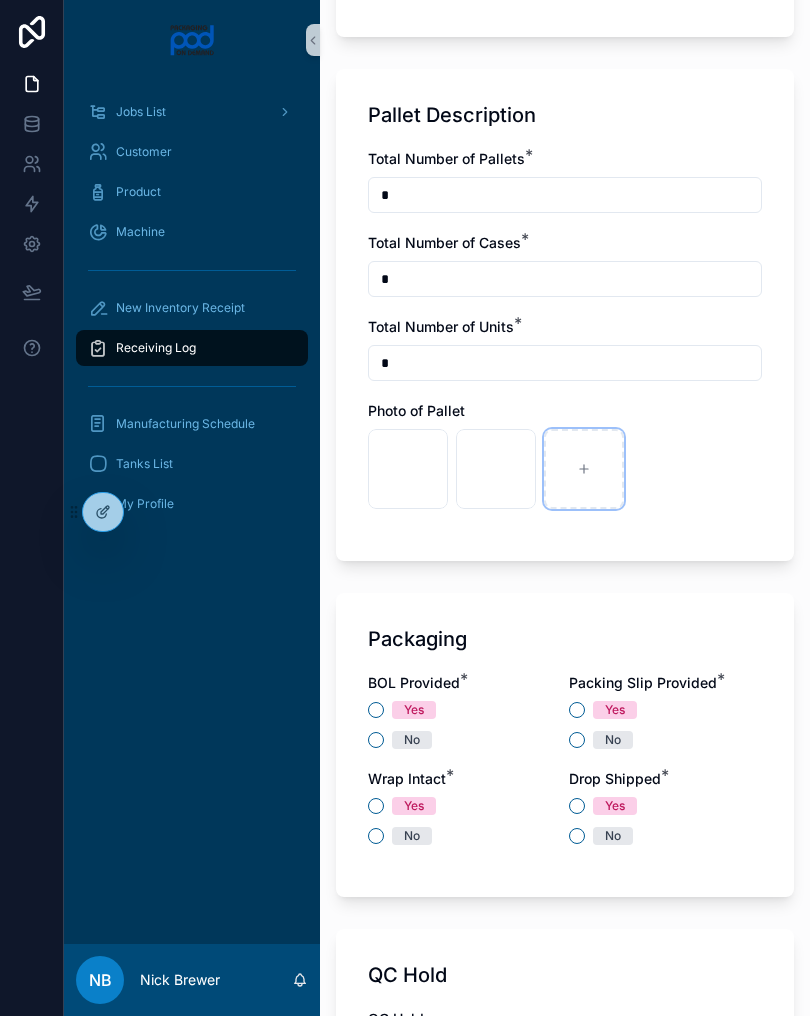 click 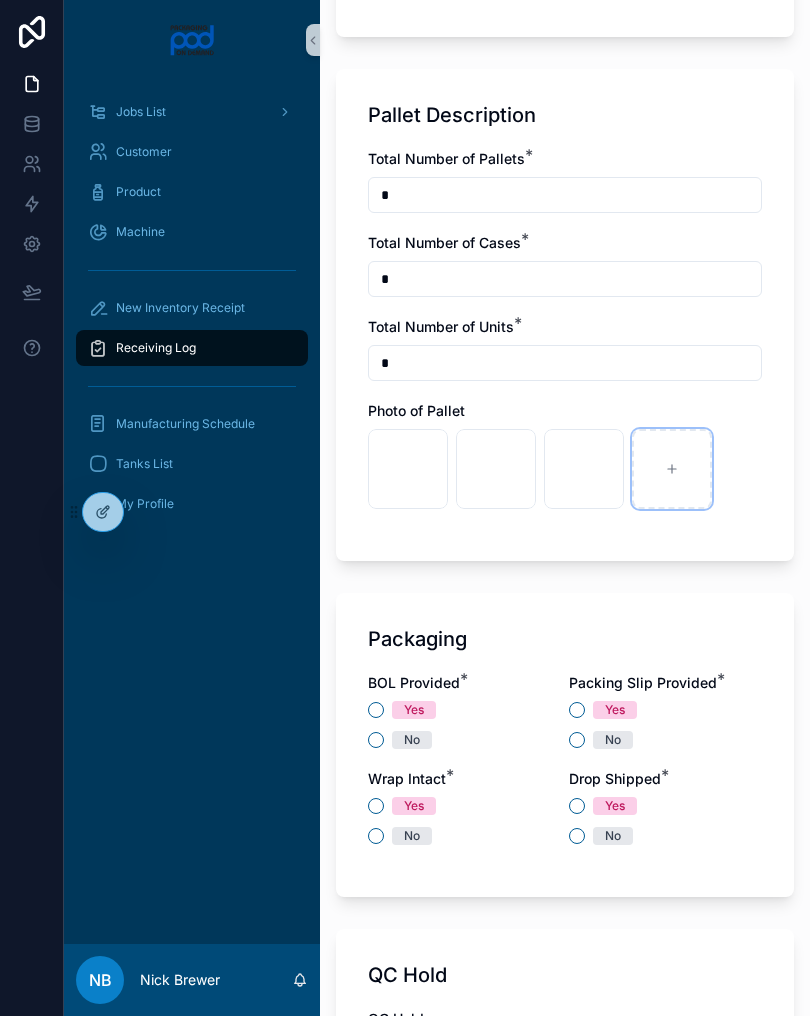 click at bounding box center (672, 469) 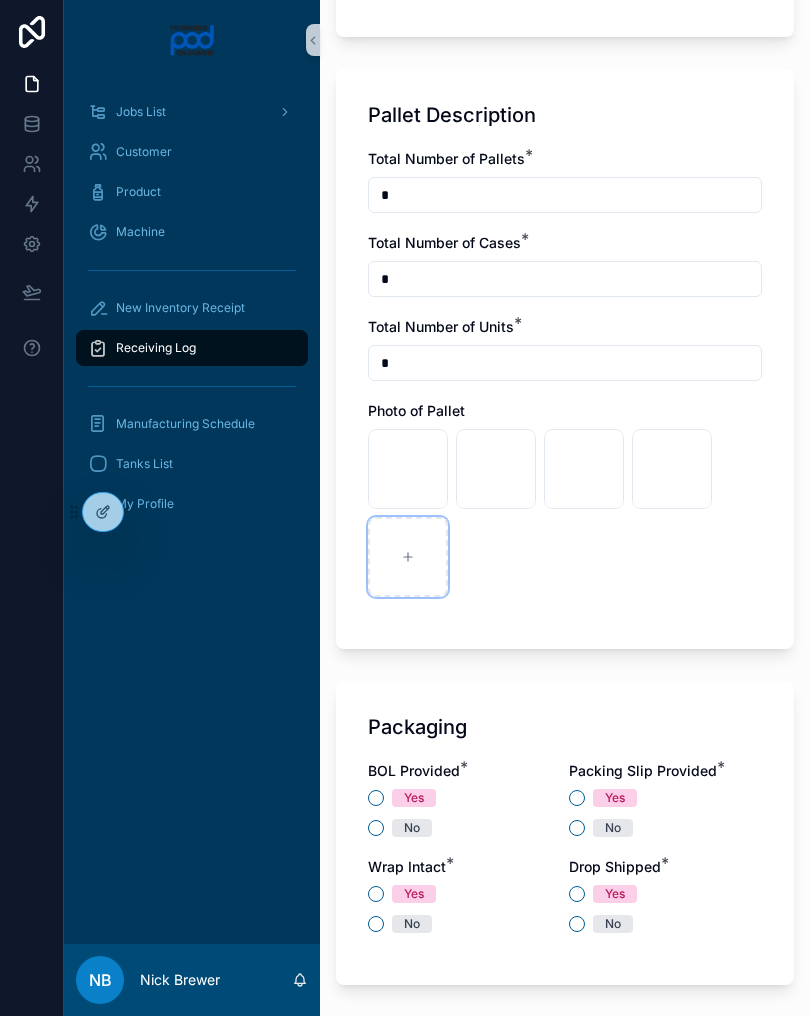 click at bounding box center [408, 557] 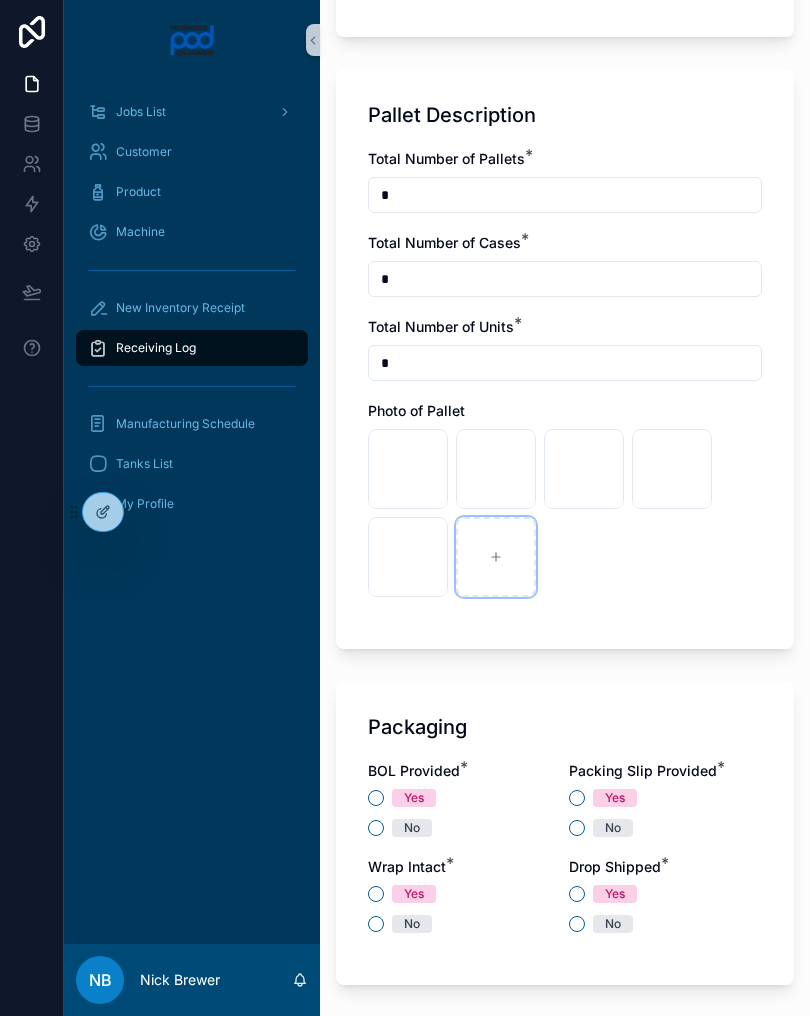 click 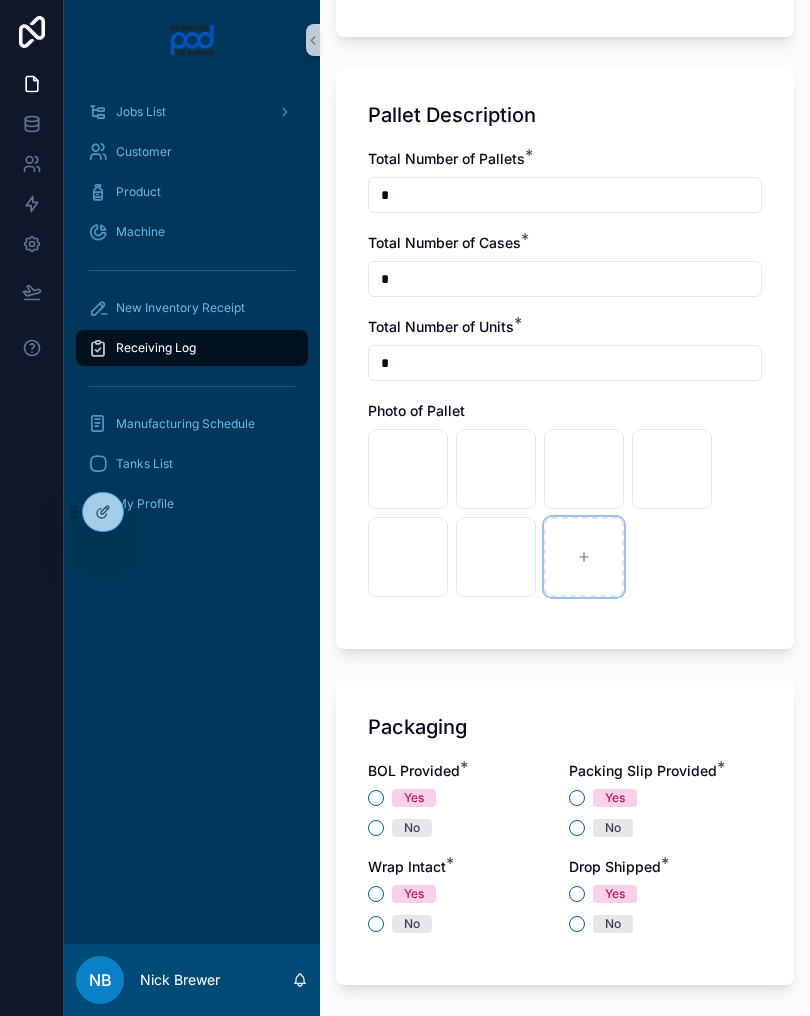 click 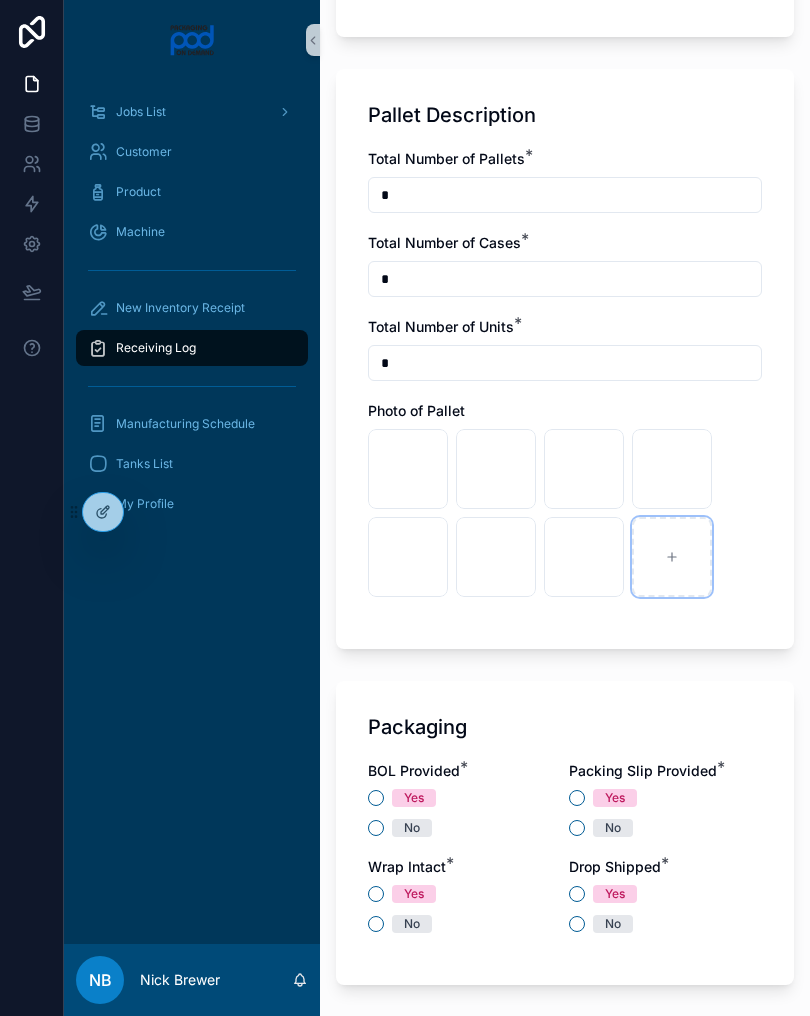 click at bounding box center (672, 557) 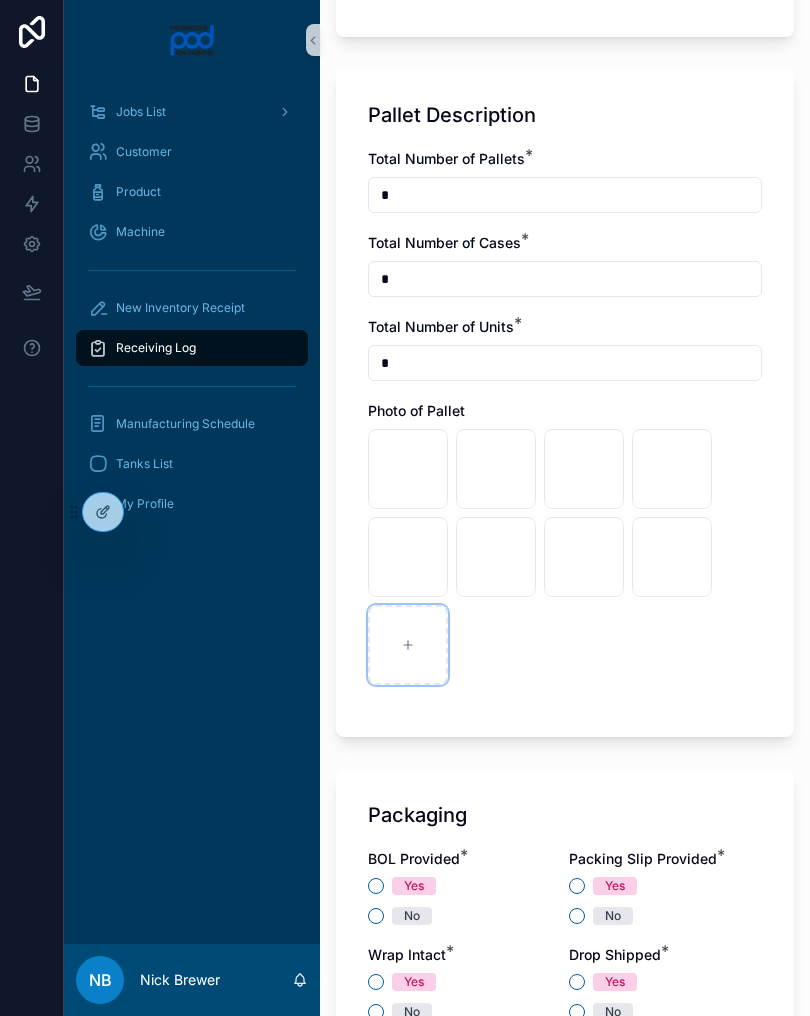 click at bounding box center (408, 645) 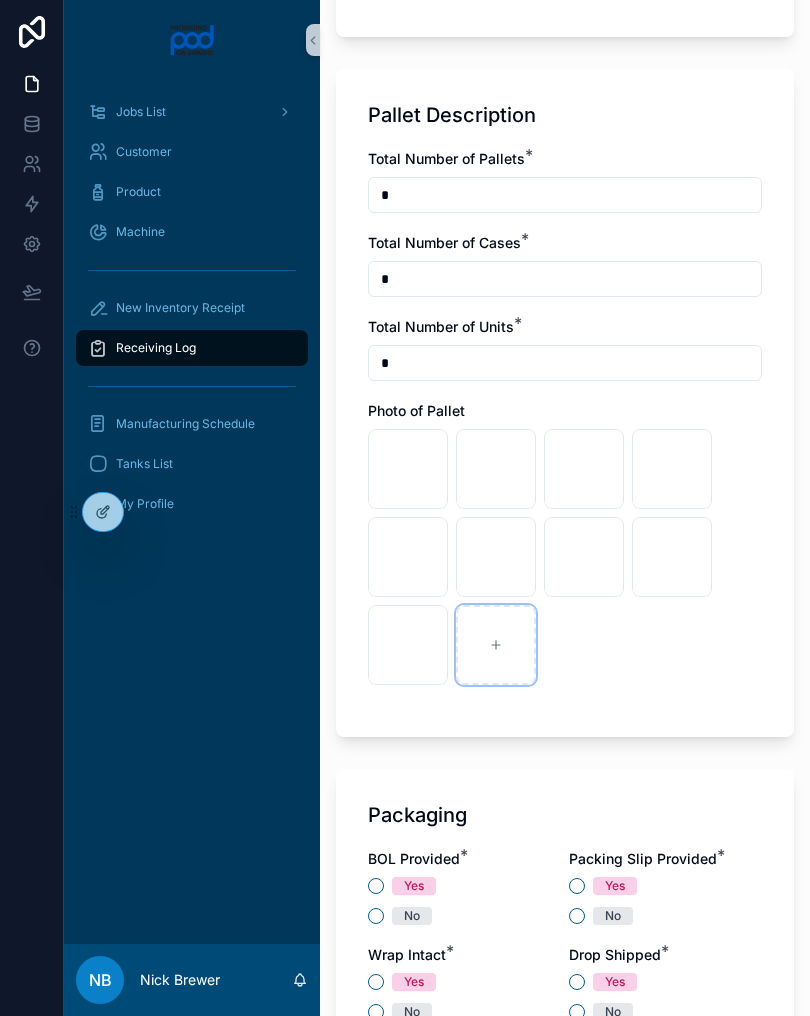 click at bounding box center [496, 645] 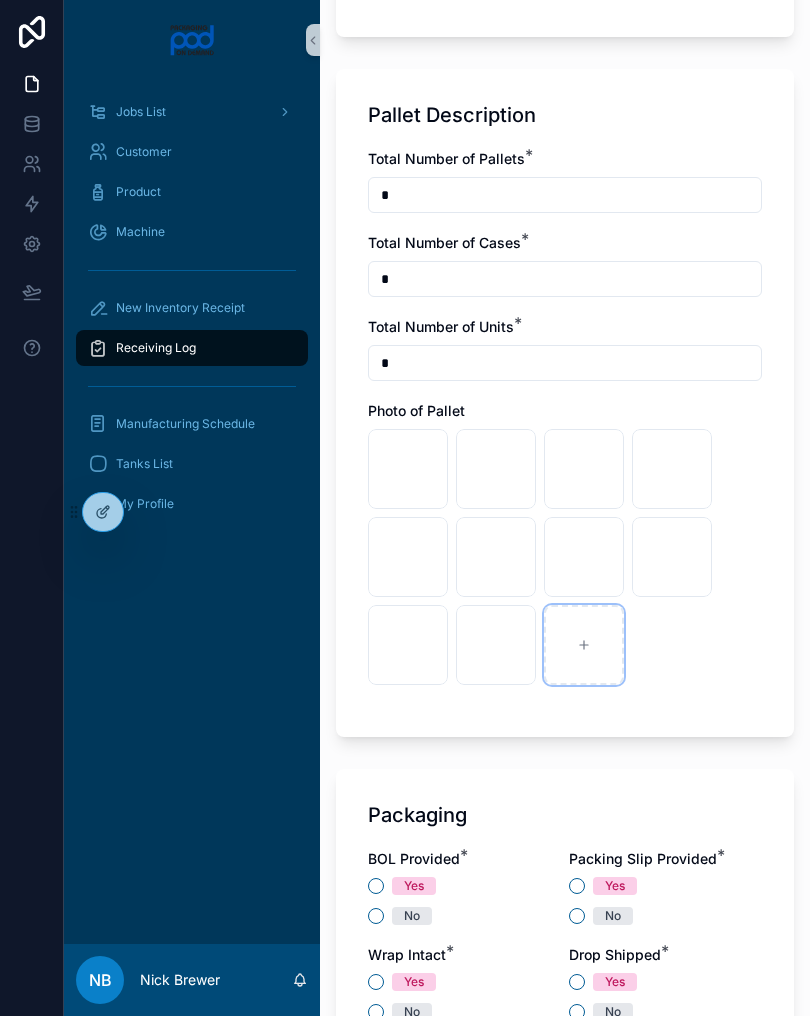 click at bounding box center [584, 645] 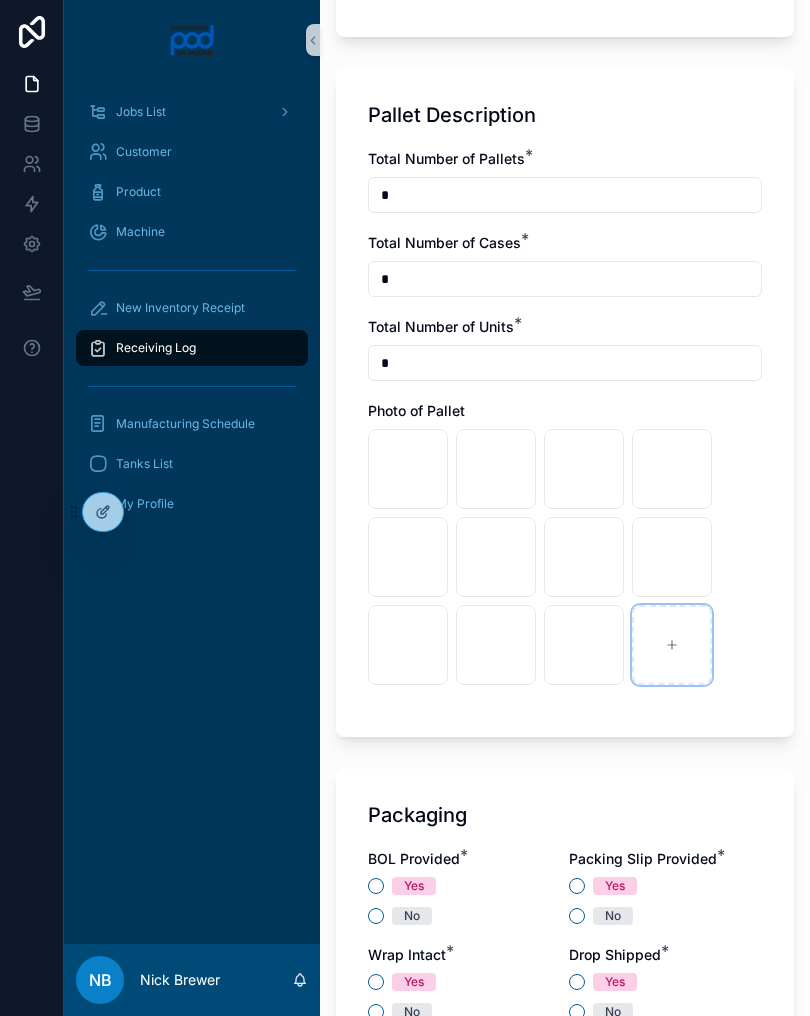 click 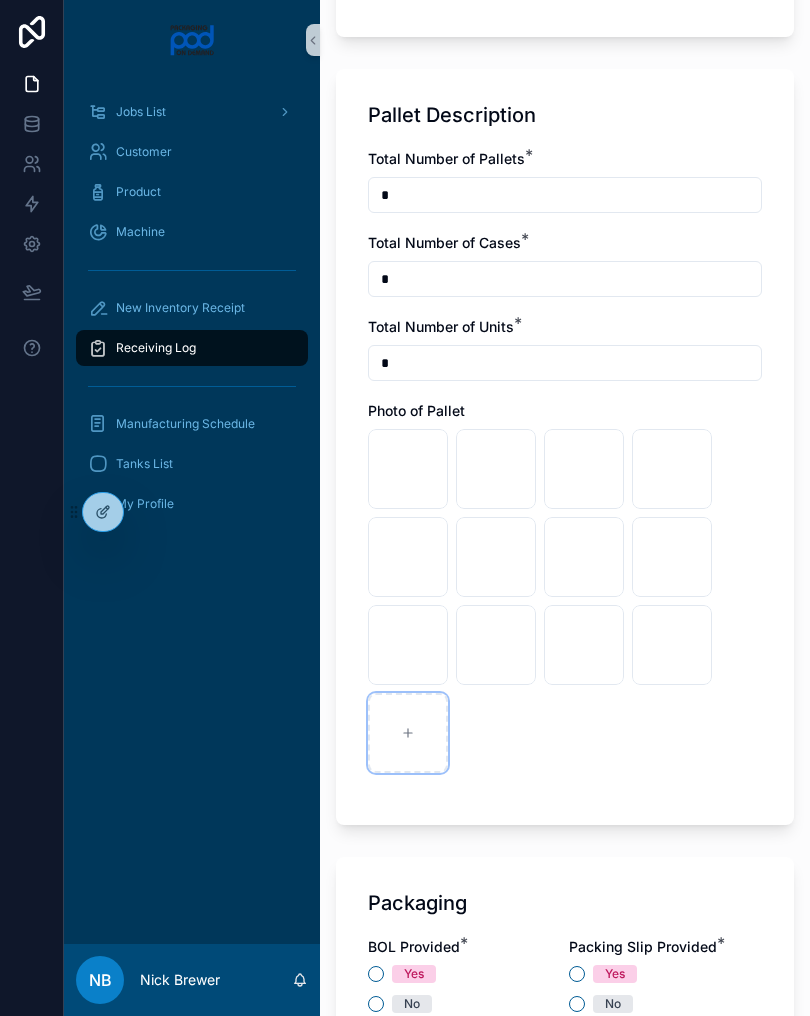 click at bounding box center [408, 733] 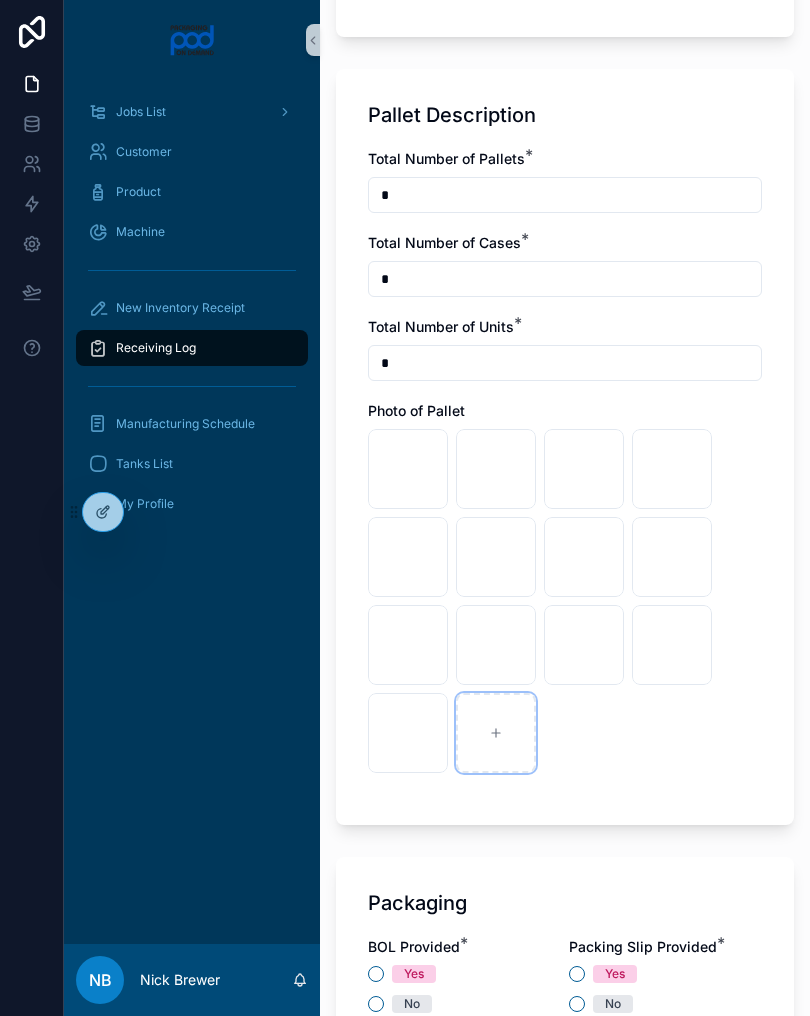 click at bounding box center [496, 733] 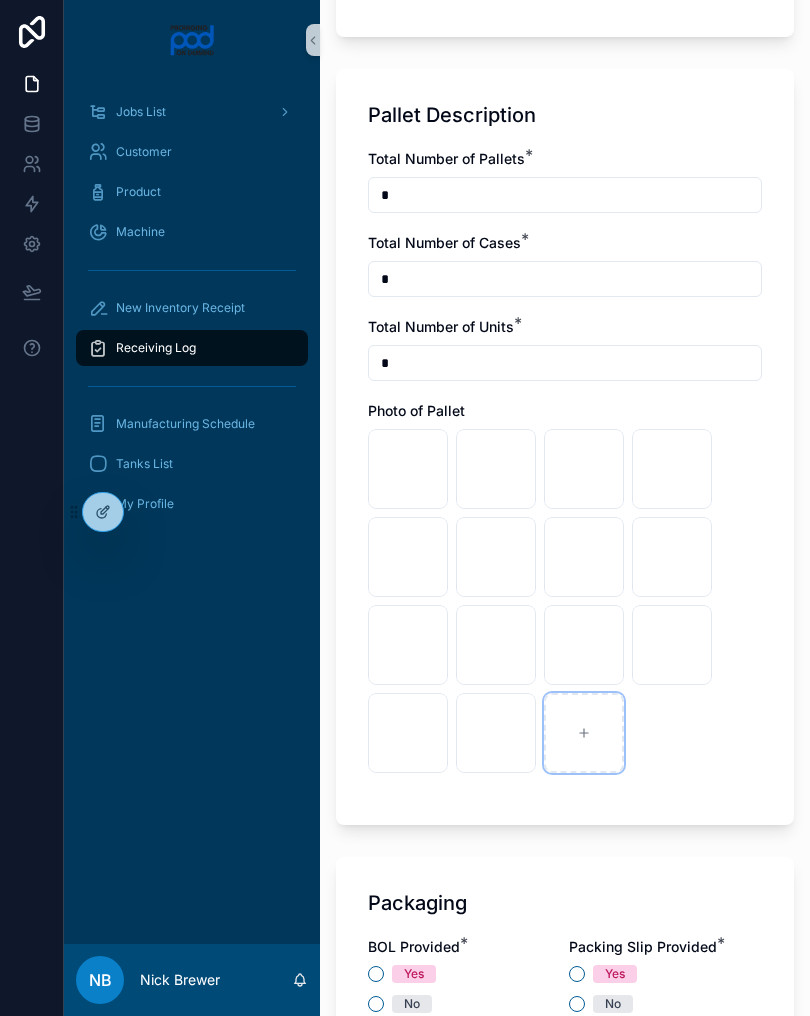 click at bounding box center (584, 733) 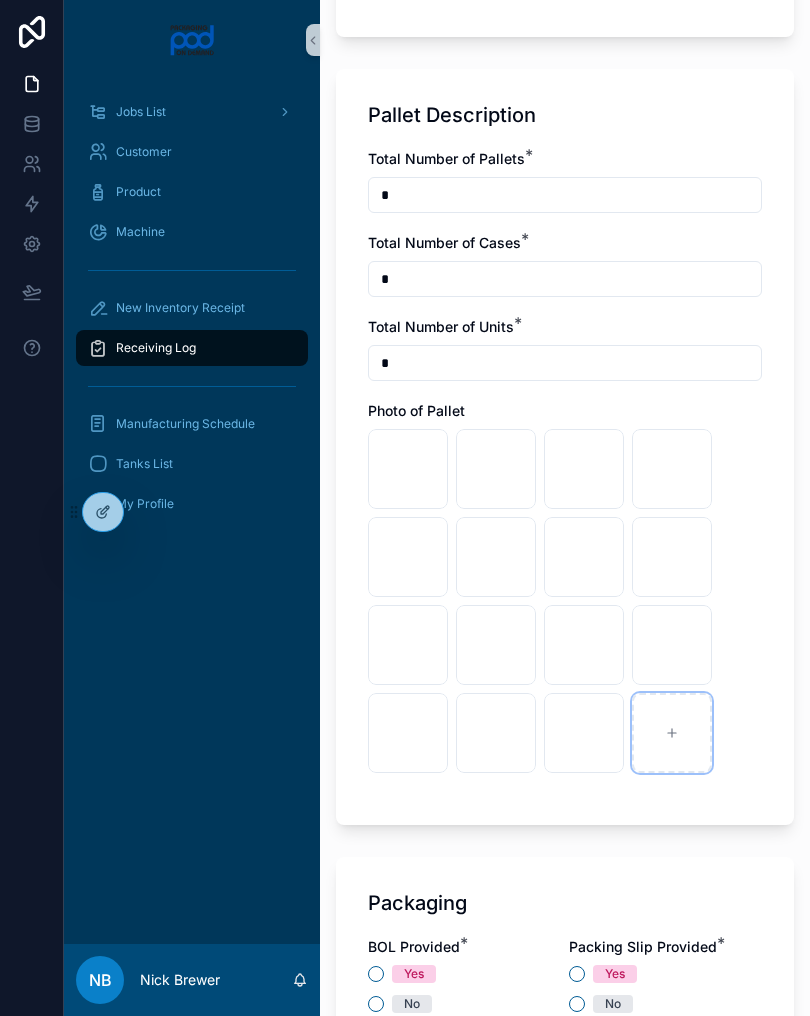 click at bounding box center (672, 733) 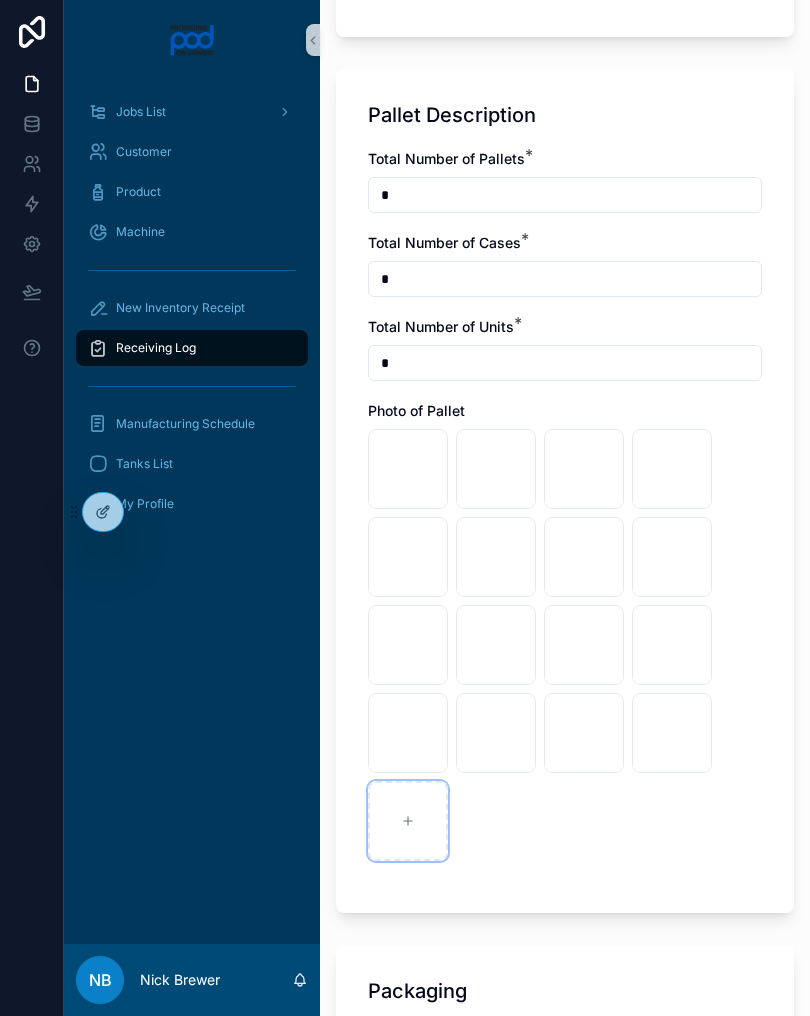 click 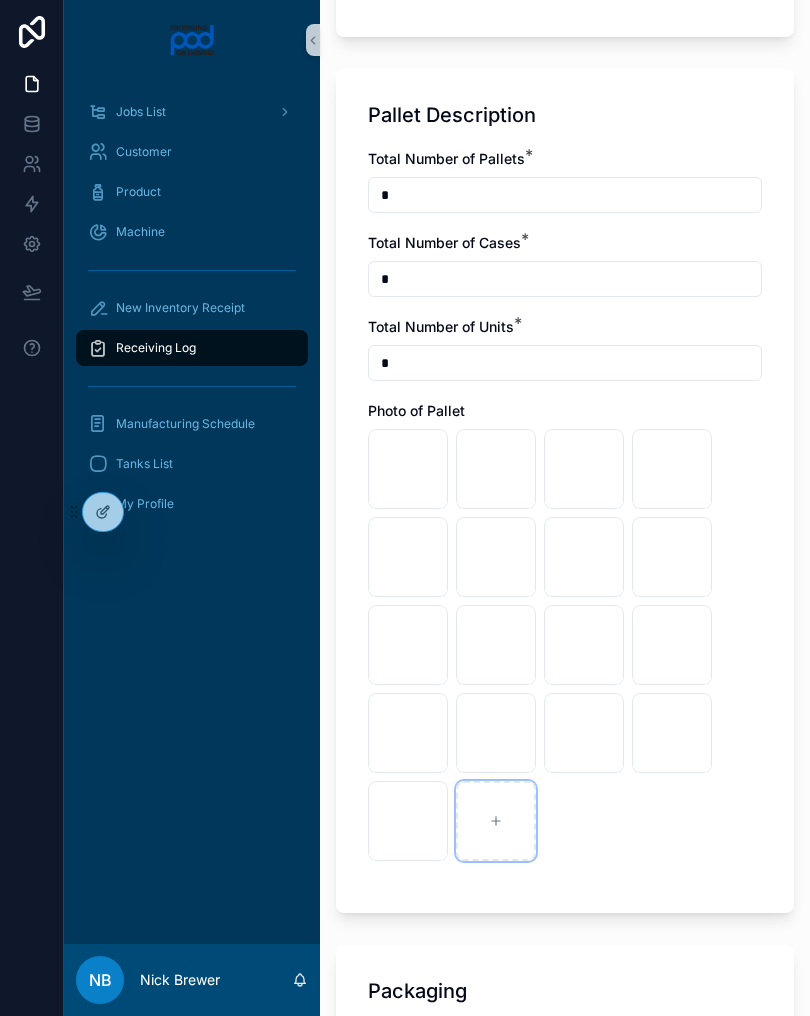 scroll, scrollTop: 2045, scrollLeft: 0, axis: vertical 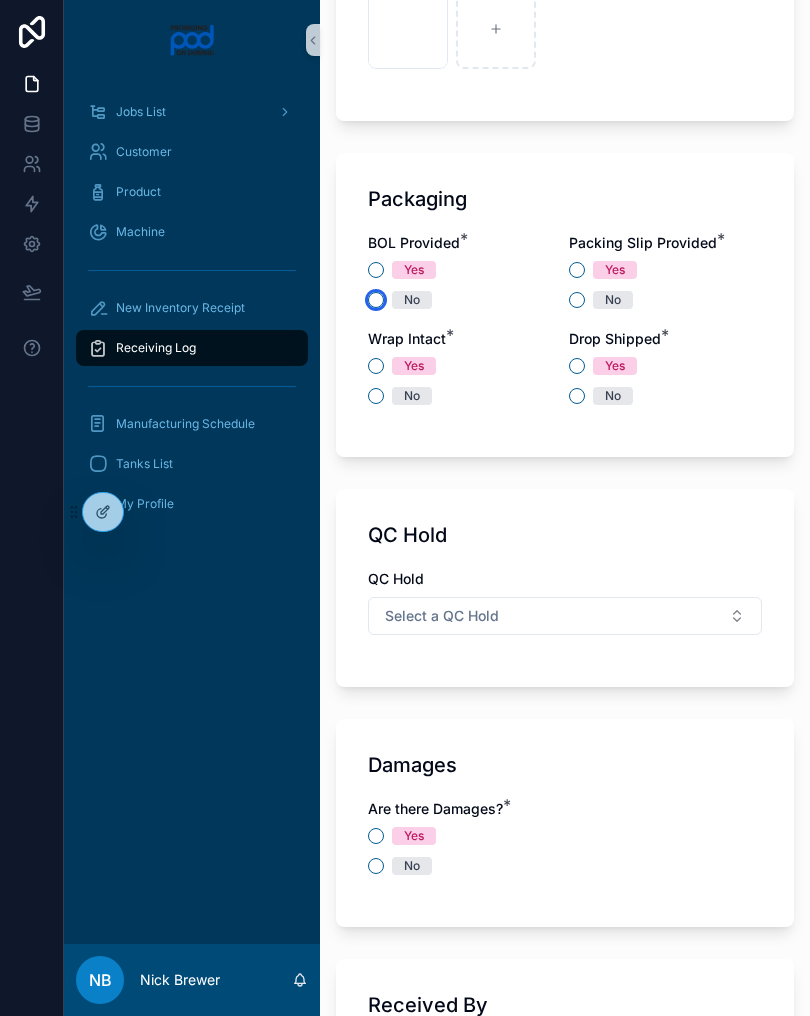 click on "No" at bounding box center (376, 300) 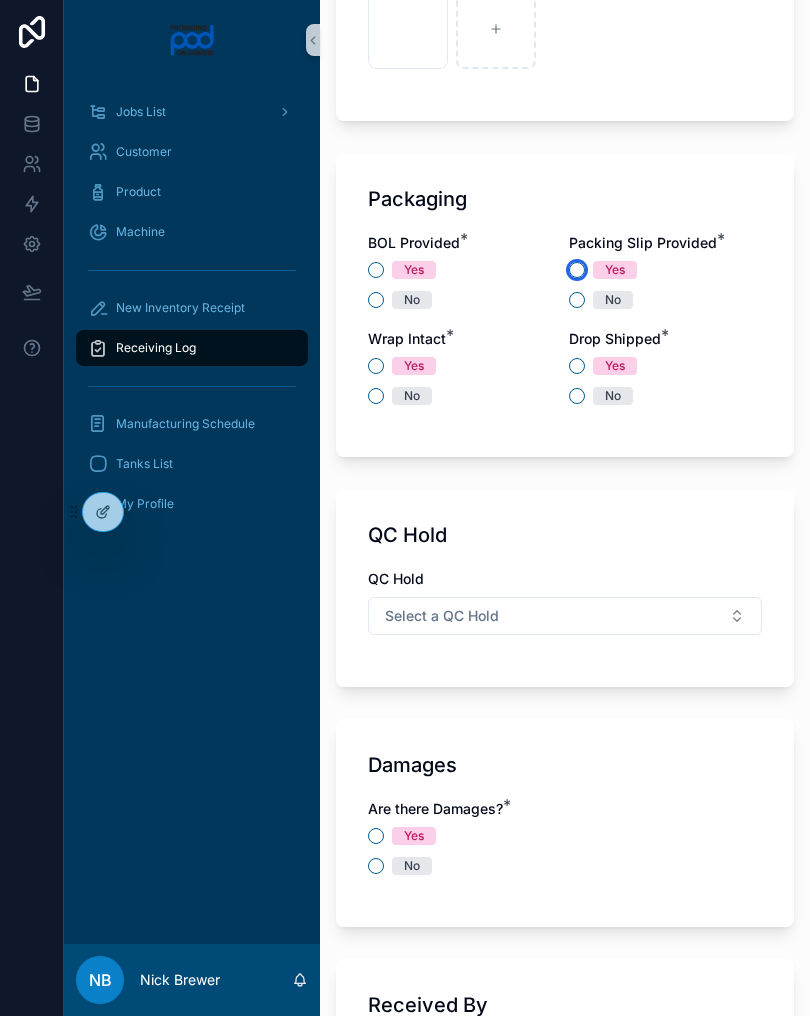 click on "Yes" at bounding box center (577, 270) 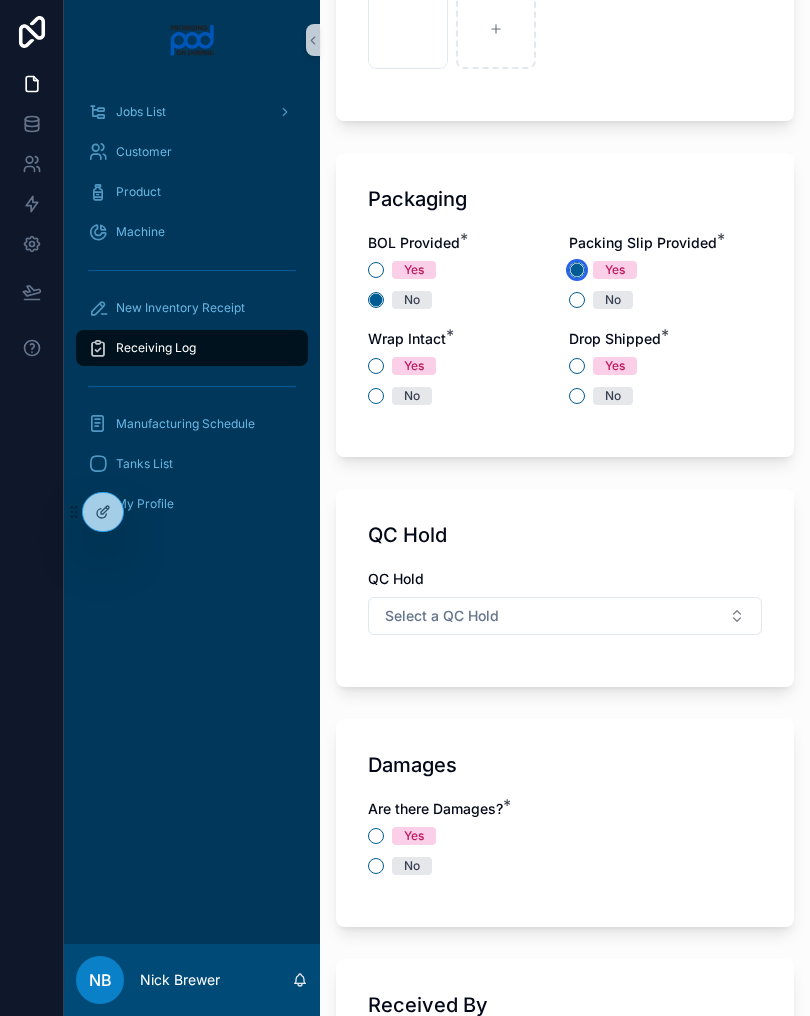 click 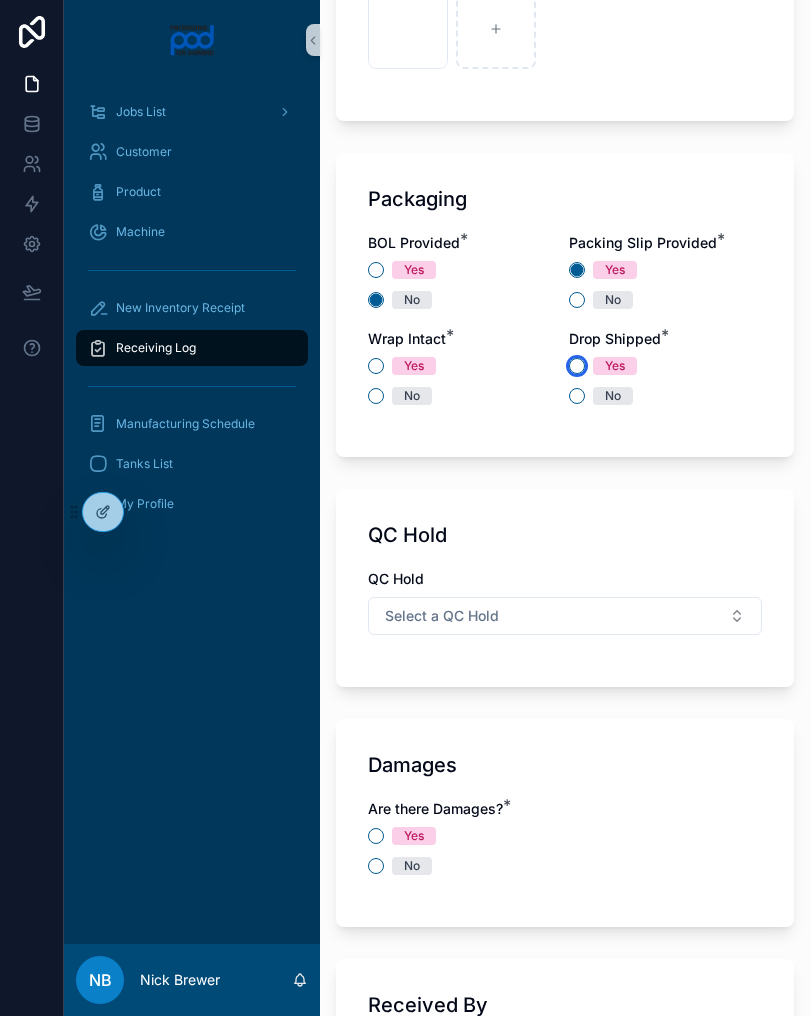 click on "Yes" at bounding box center [577, 366] 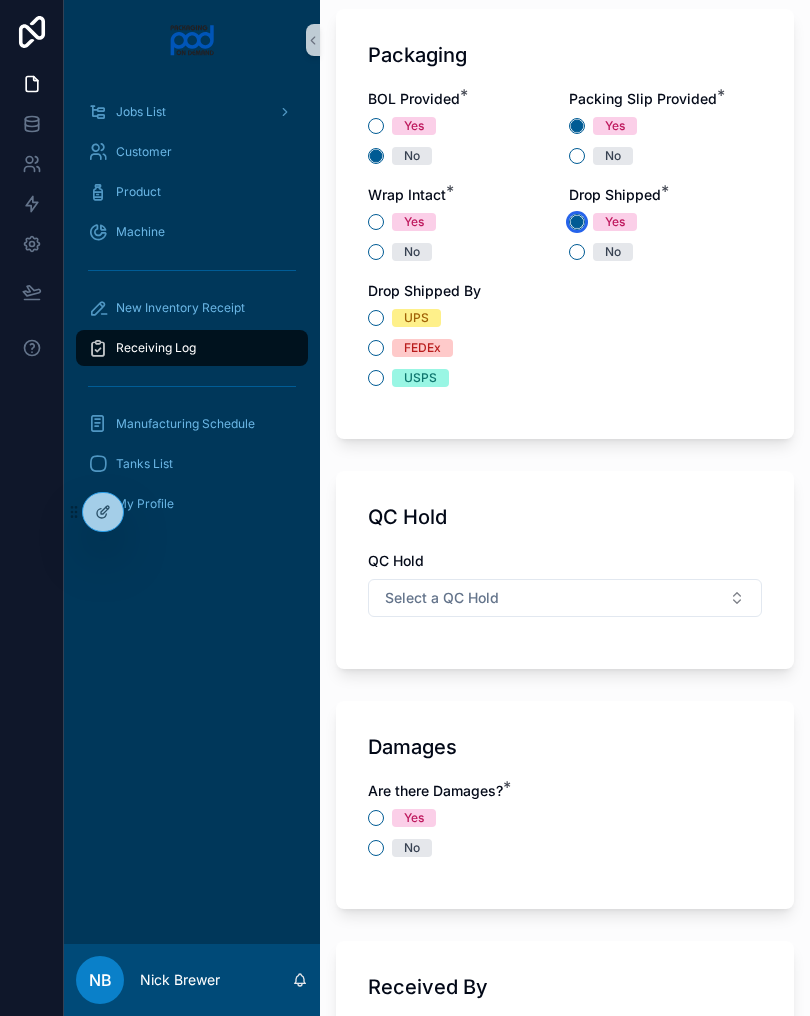 scroll, scrollTop: 2195, scrollLeft: 0, axis: vertical 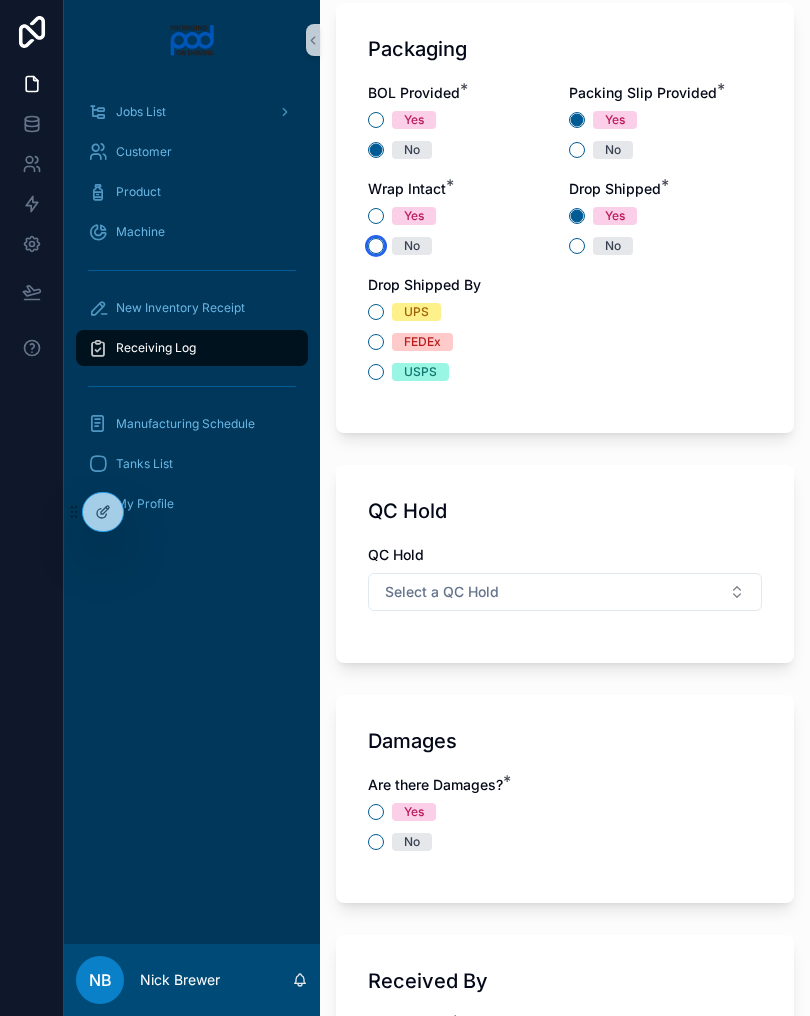 click on "No" at bounding box center (376, 246) 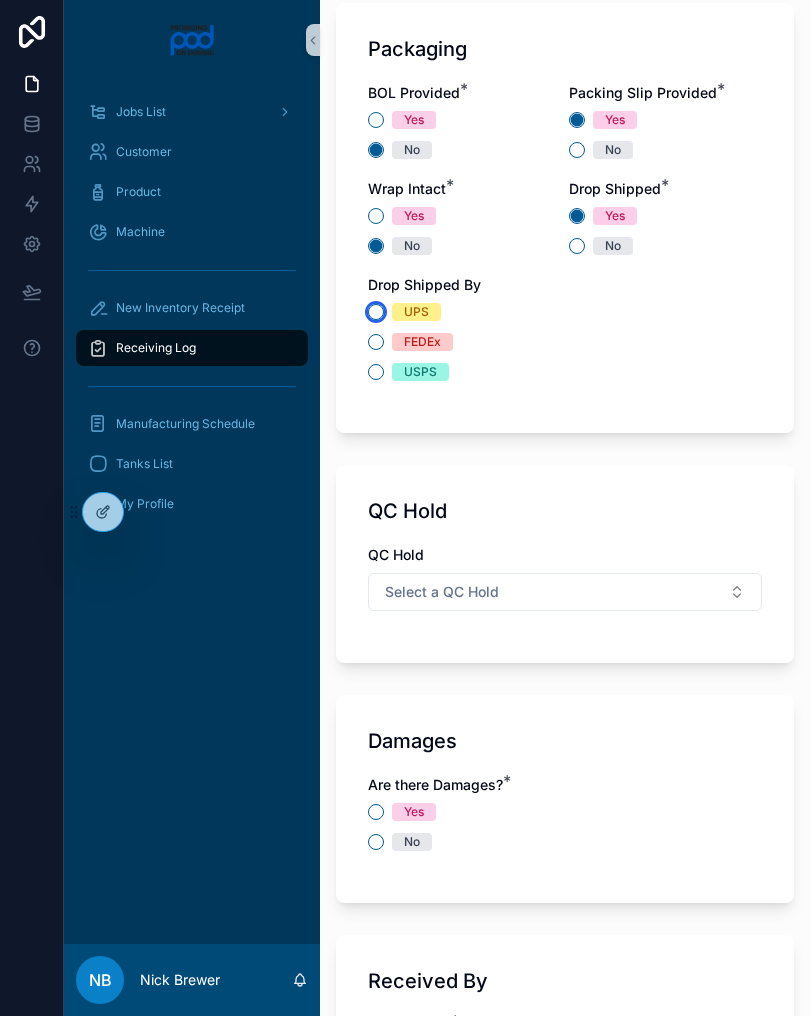 click on "UPS" at bounding box center (376, 312) 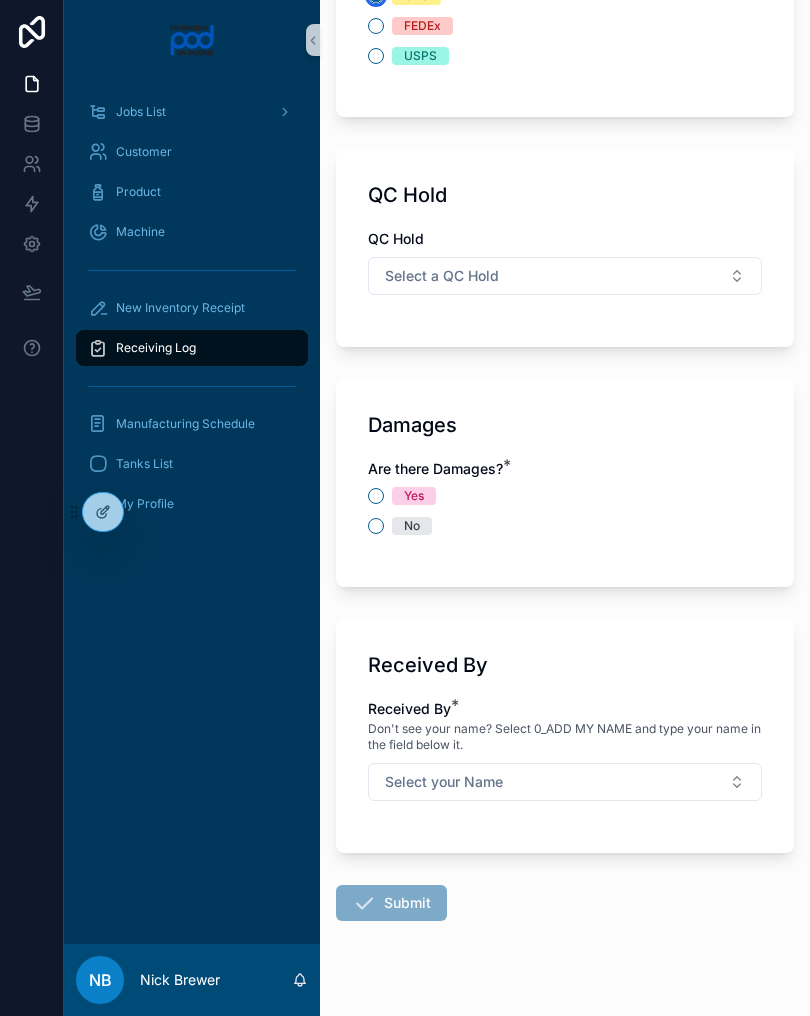scroll, scrollTop: 2516, scrollLeft: 0, axis: vertical 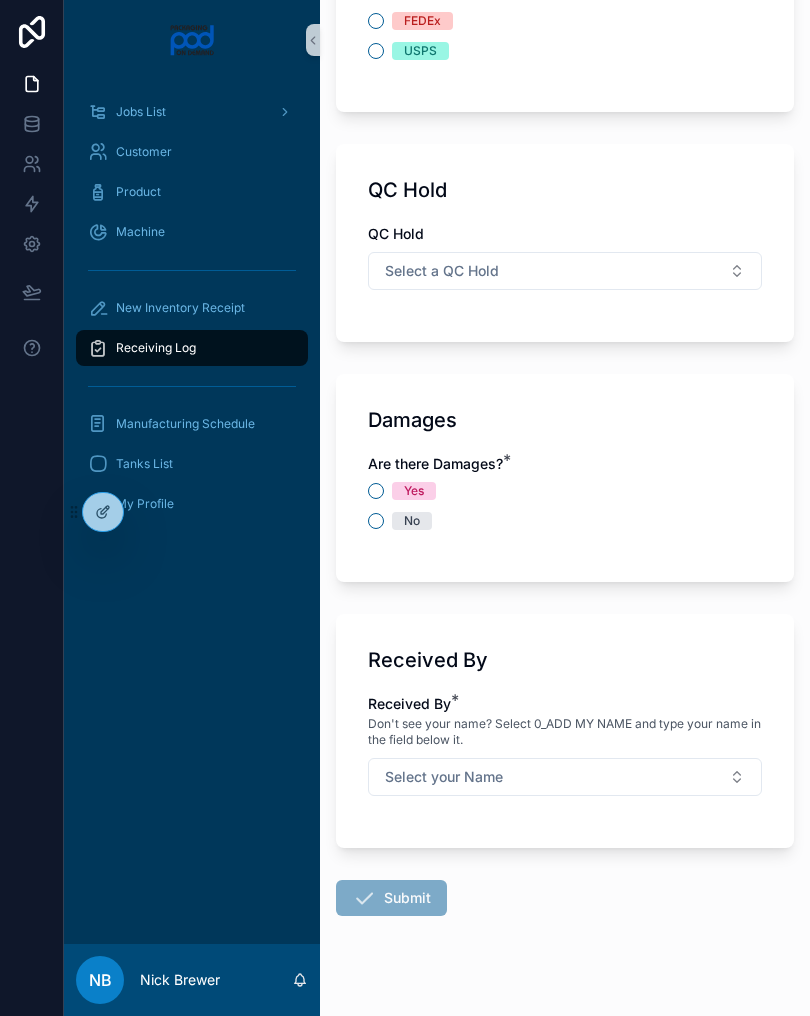 click on "Select a QC Hold" at bounding box center (565, 271) 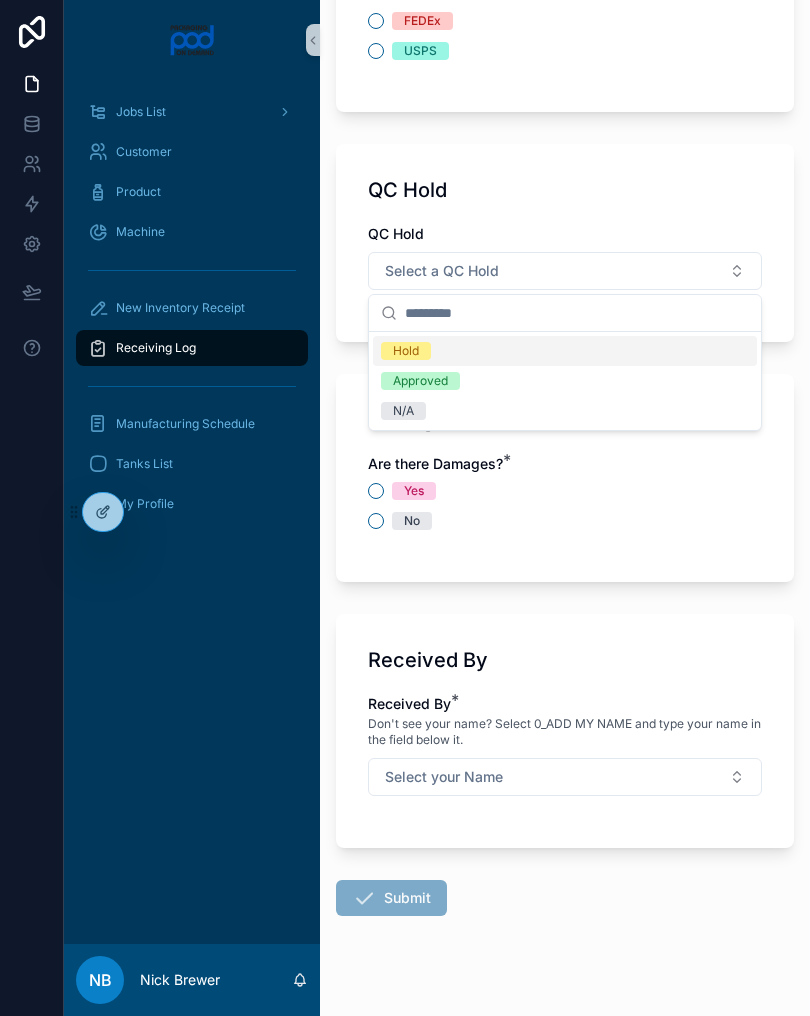 click on "Select a QC Hold" at bounding box center [565, 271] 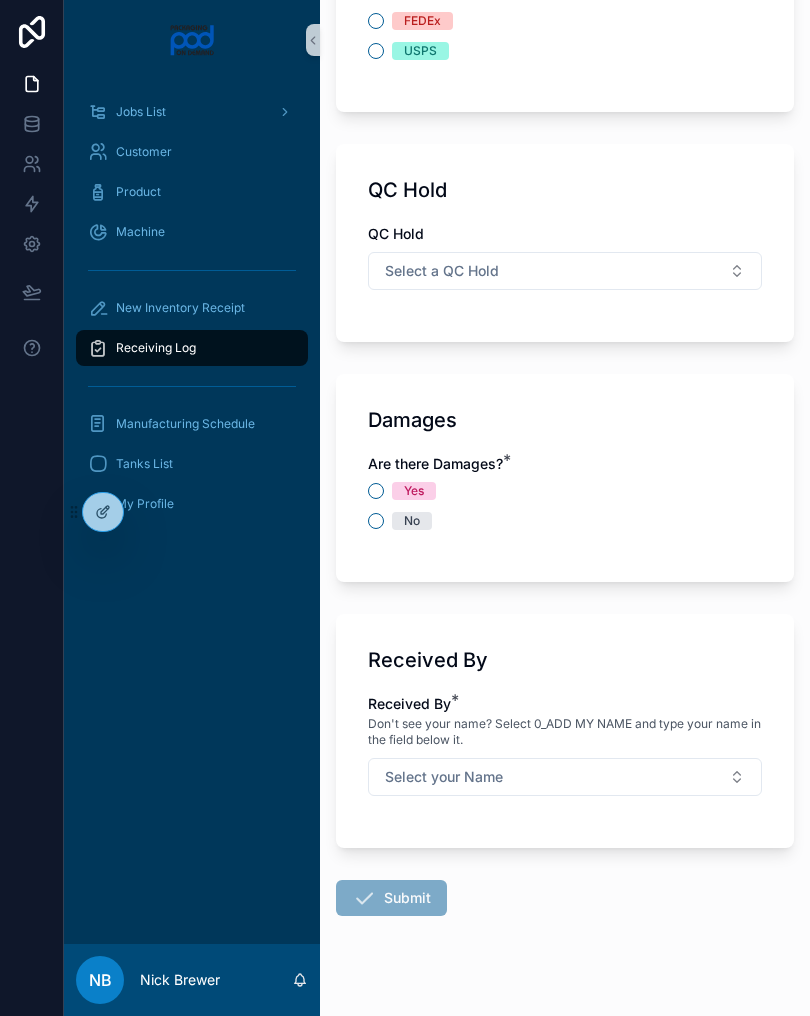 click on "Select a QC Hold" at bounding box center (565, 271) 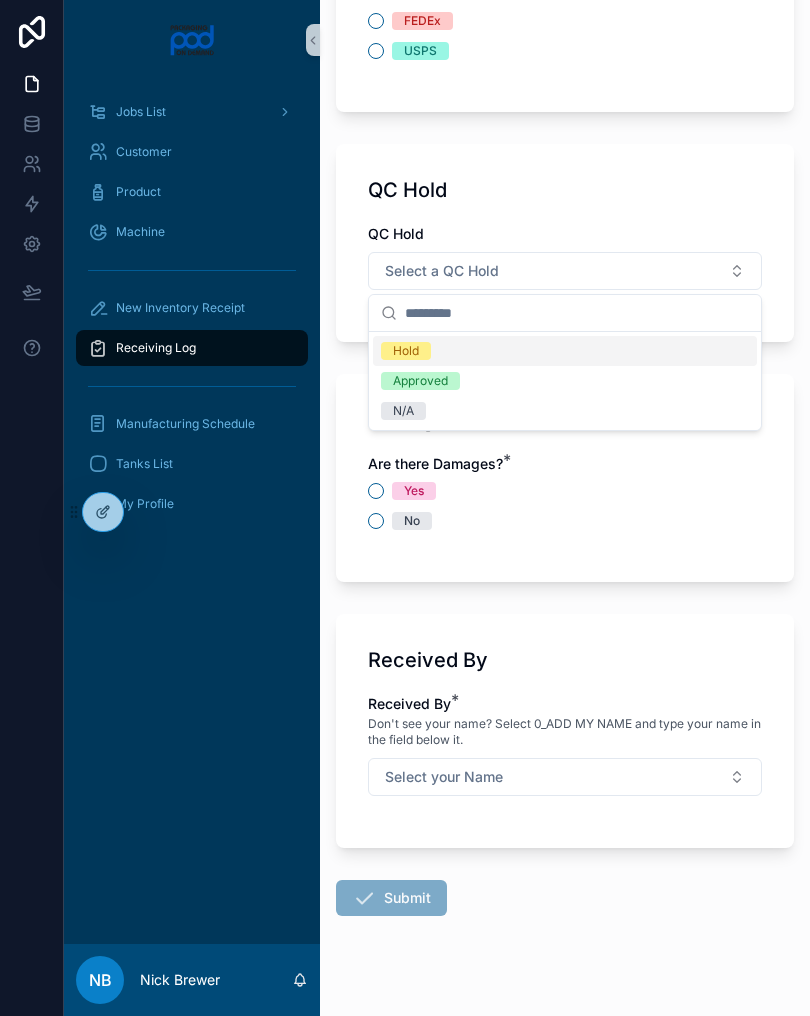 click on "N/A" at bounding box center (565, 411) 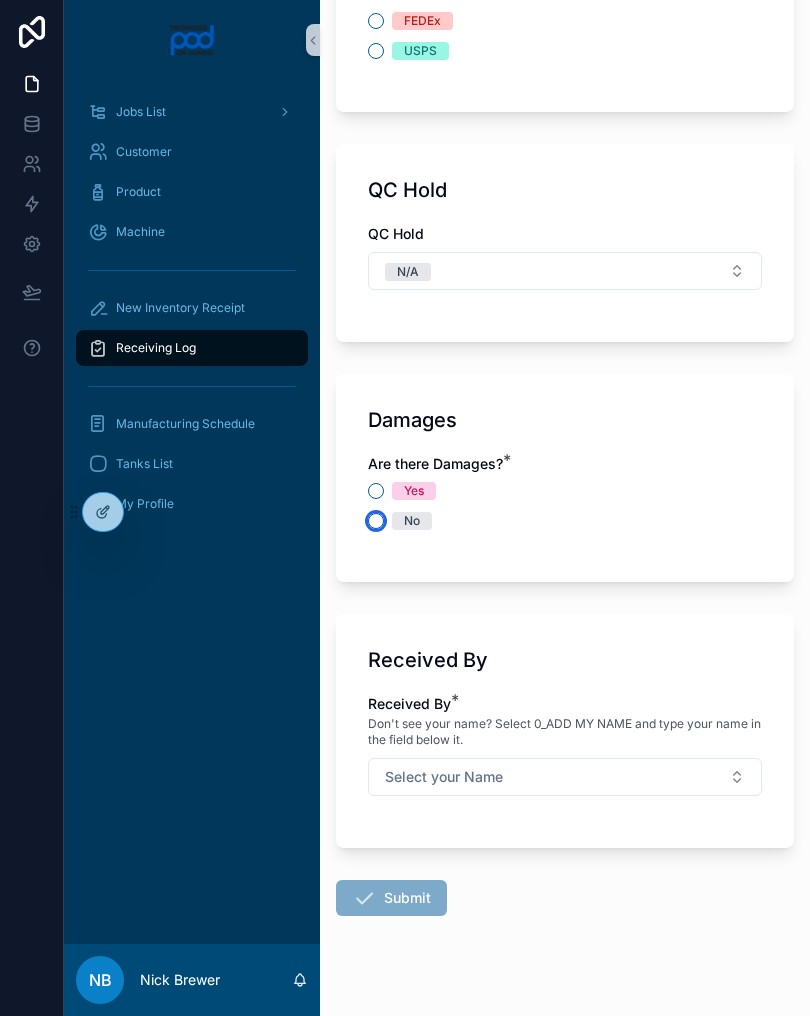 click on "No" at bounding box center (376, 521) 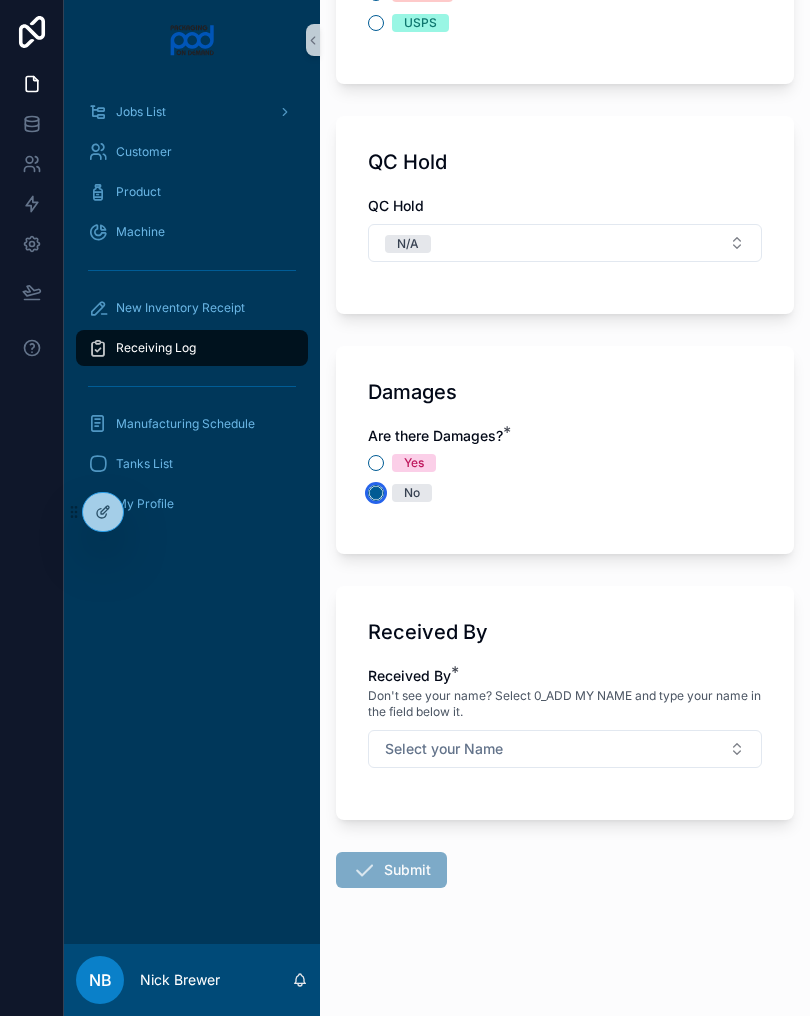 scroll, scrollTop: 2544, scrollLeft: 0, axis: vertical 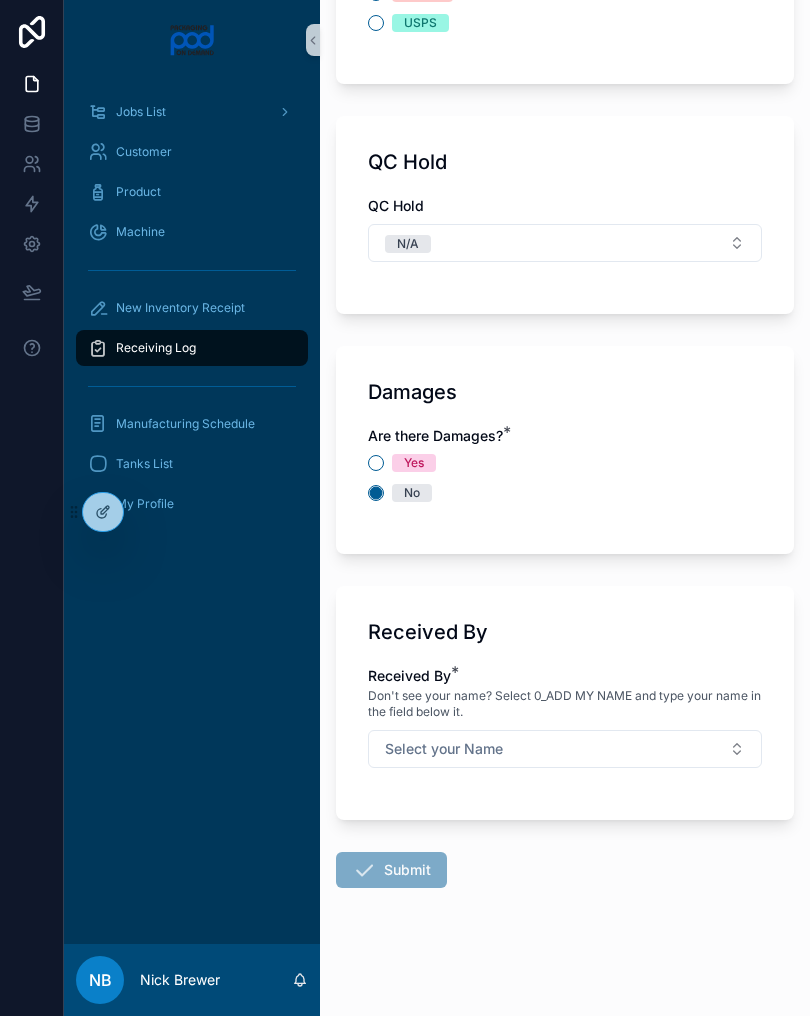 click on "Select your Name" at bounding box center (565, 749) 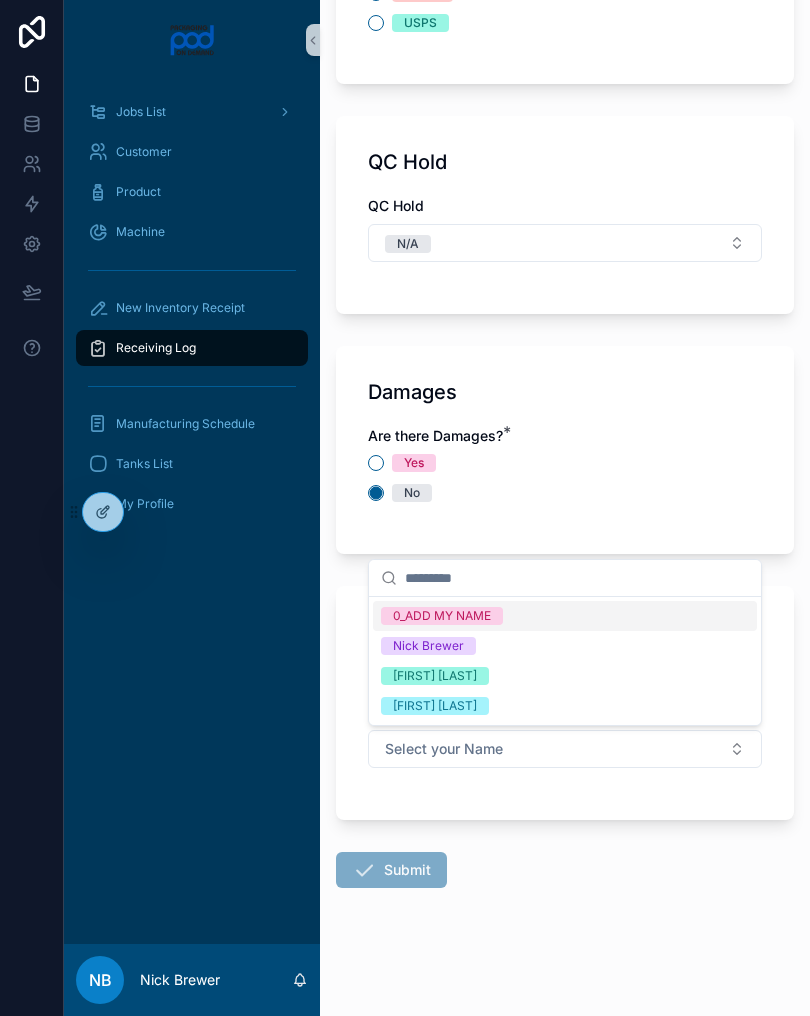 click on "[FIRST] [LAST]" at bounding box center [565, 676] 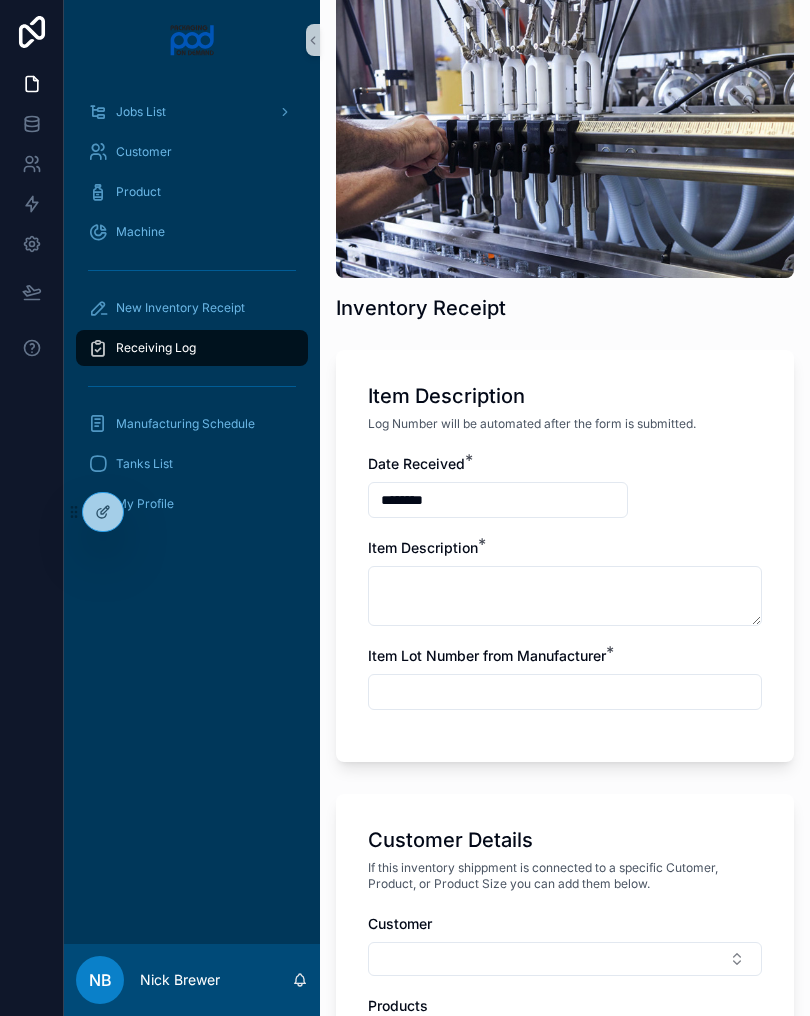 scroll, scrollTop: 98, scrollLeft: 0, axis: vertical 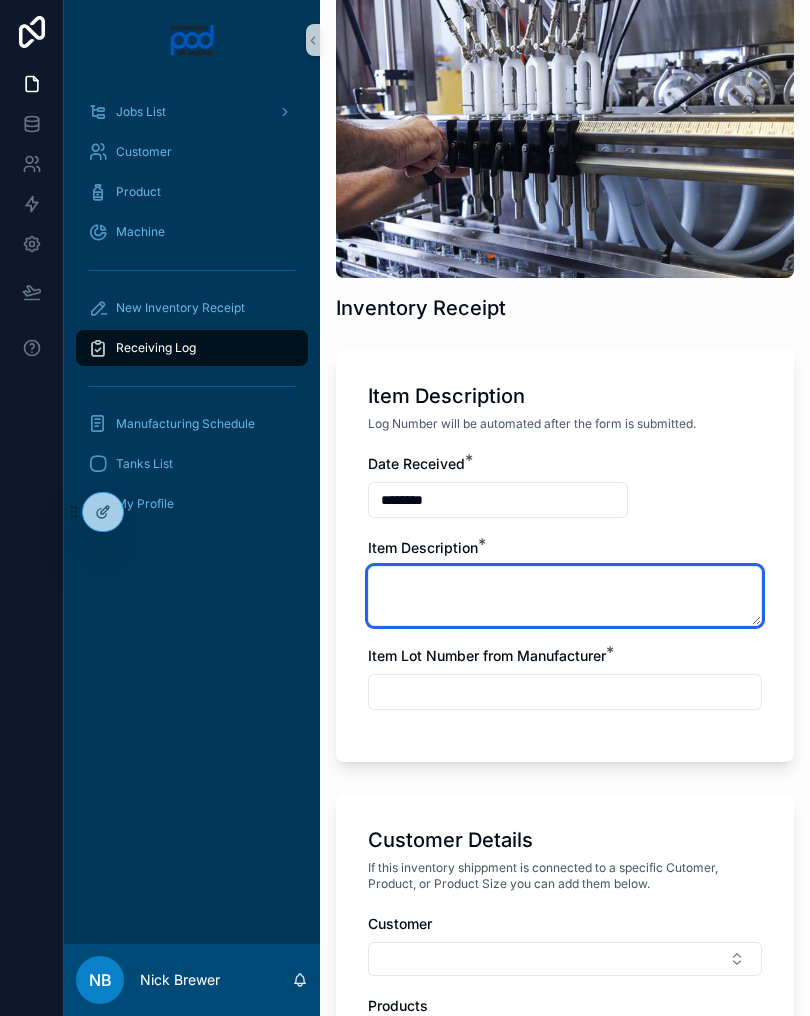 click at bounding box center [565, 596] 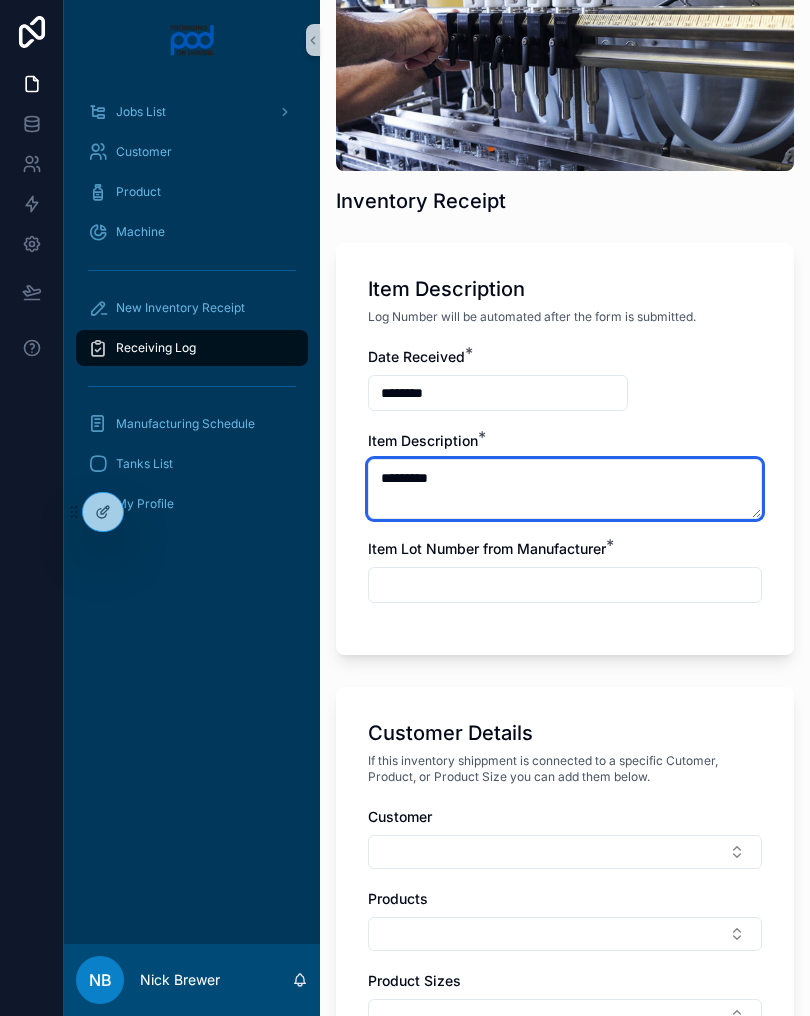 scroll, scrollTop: 212, scrollLeft: 0, axis: vertical 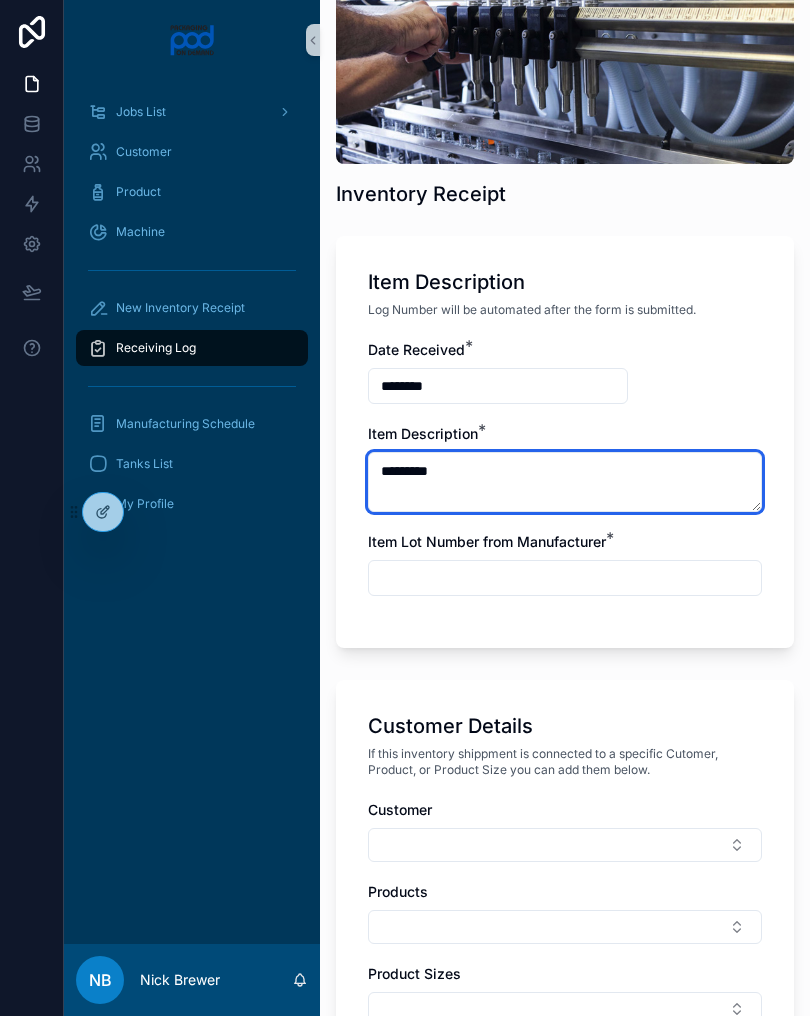 type on "*********" 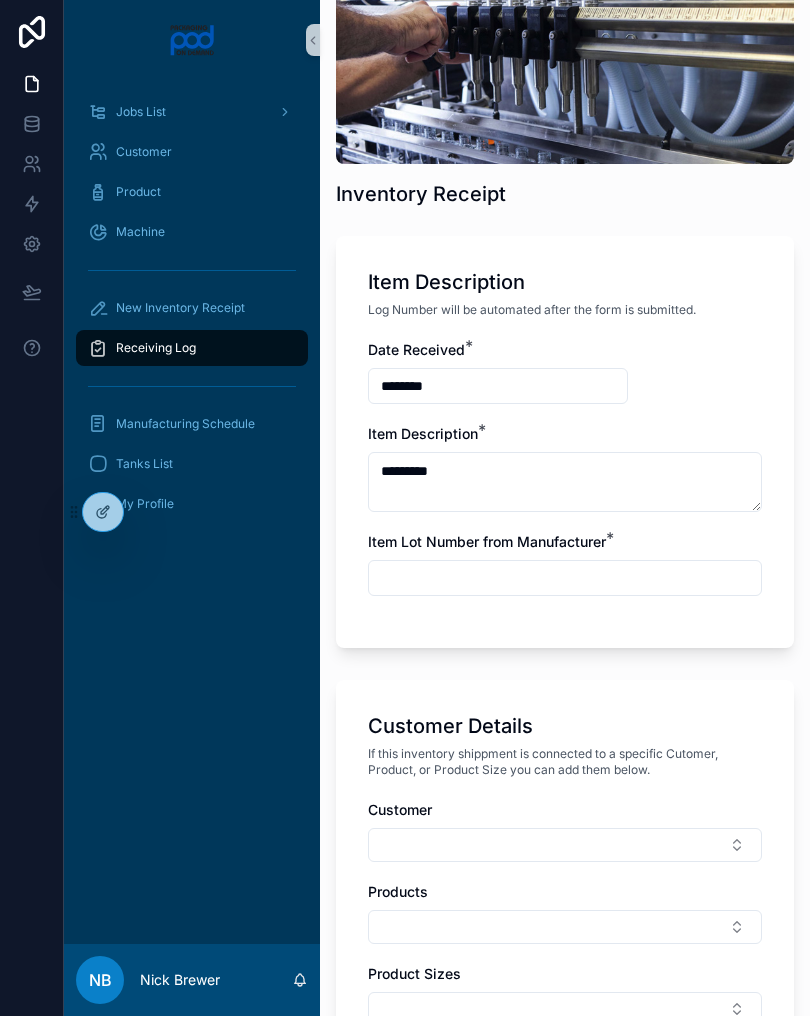 click at bounding box center [565, 578] 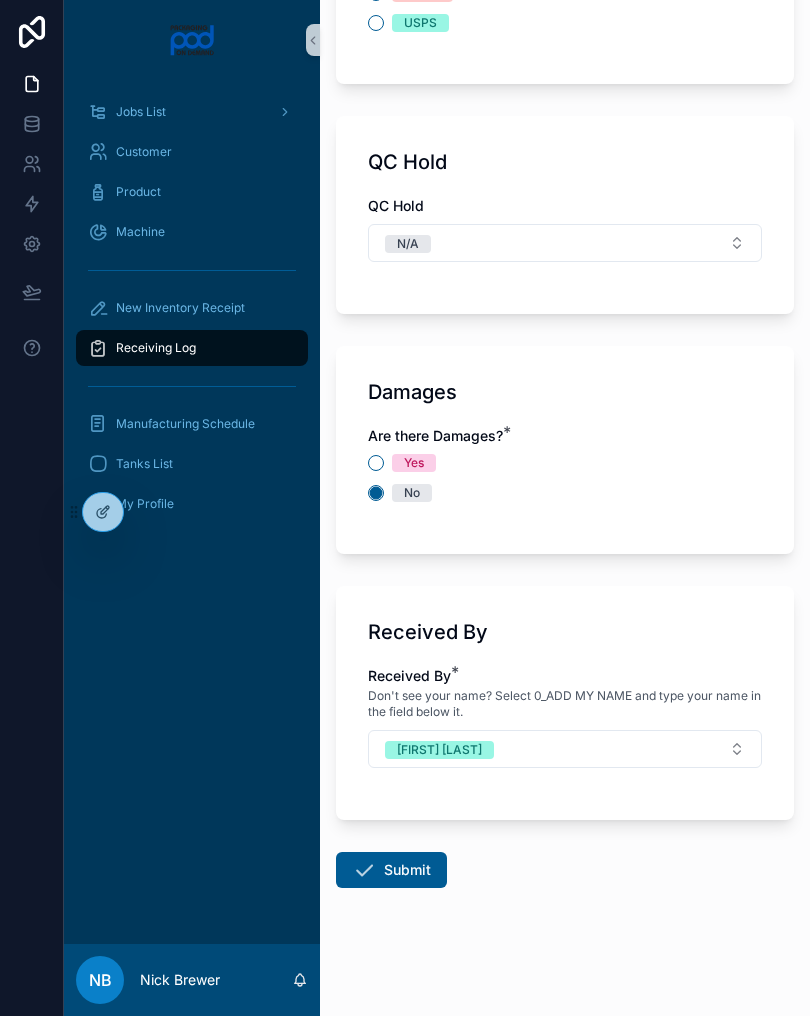 scroll, scrollTop: 2544, scrollLeft: 0, axis: vertical 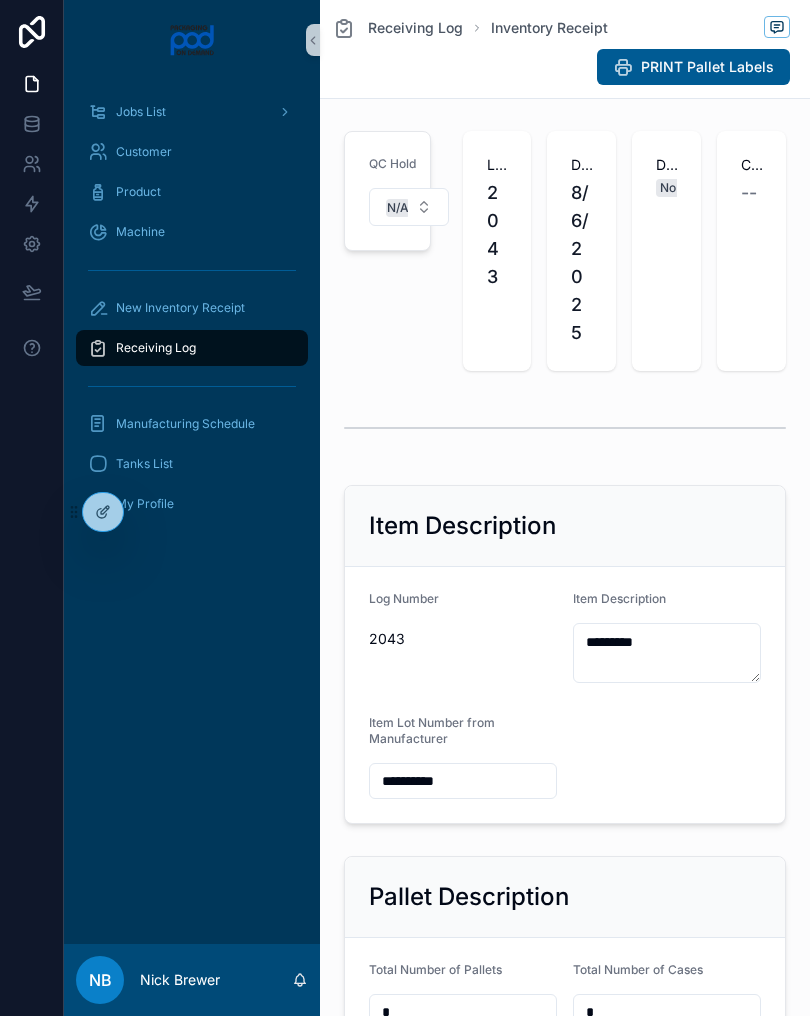 click at bounding box center [32, 508] 